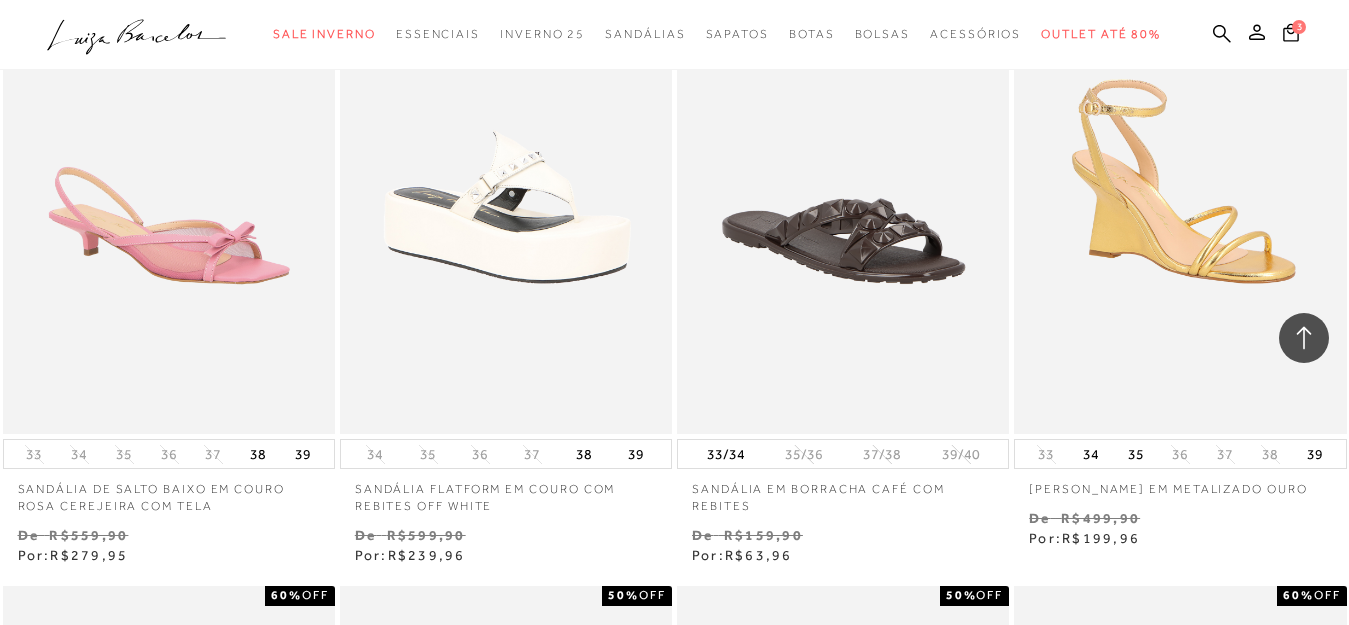 scroll, scrollTop: 28353, scrollLeft: 0, axis: vertical 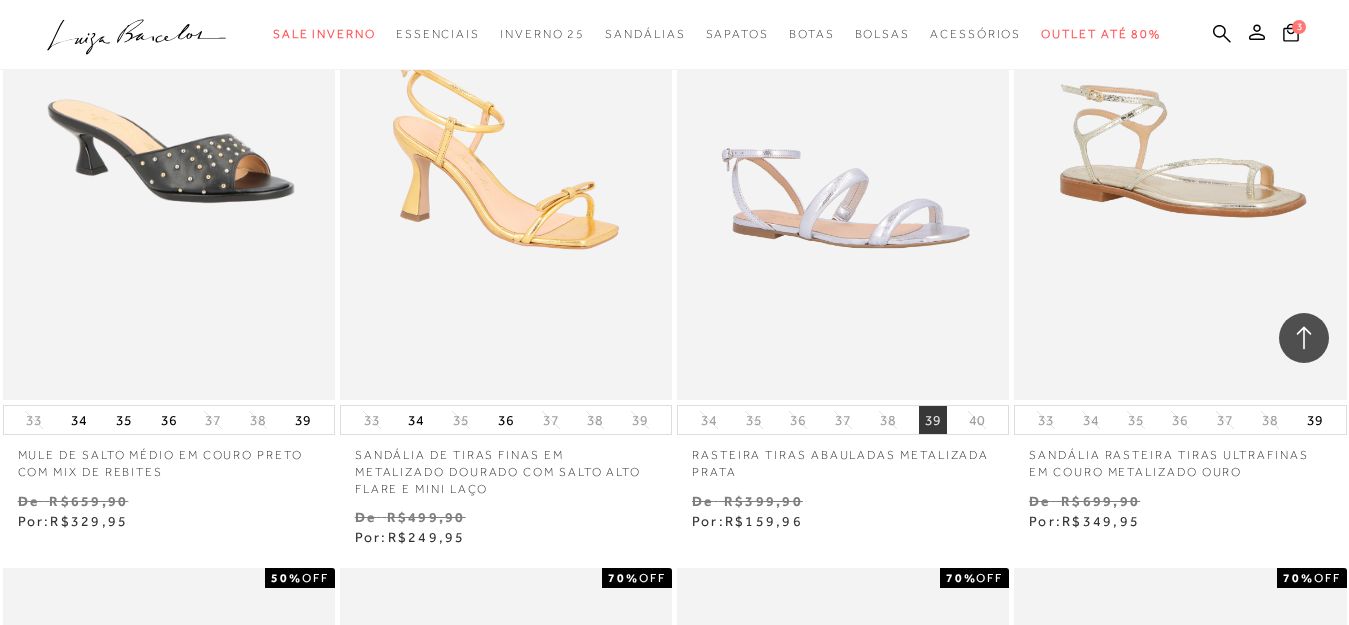 click on "39" at bounding box center (933, 420) 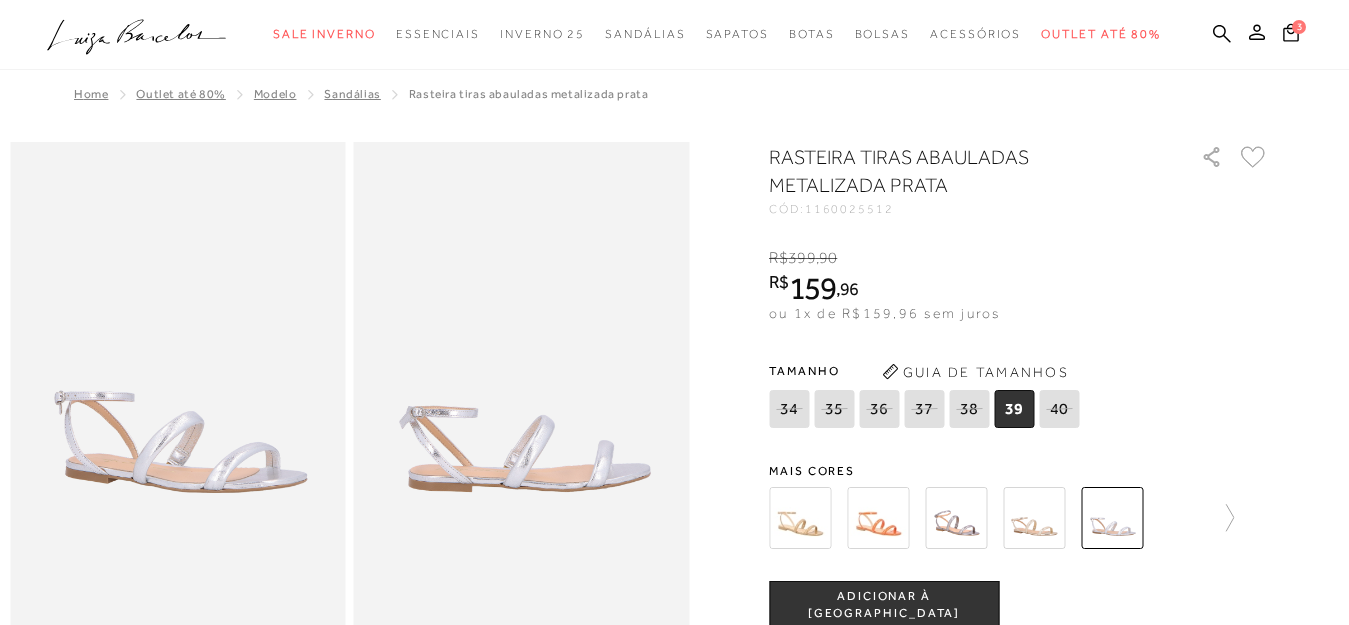 scroll, scrollTop: 0, scrollLeft: 0, axis: both 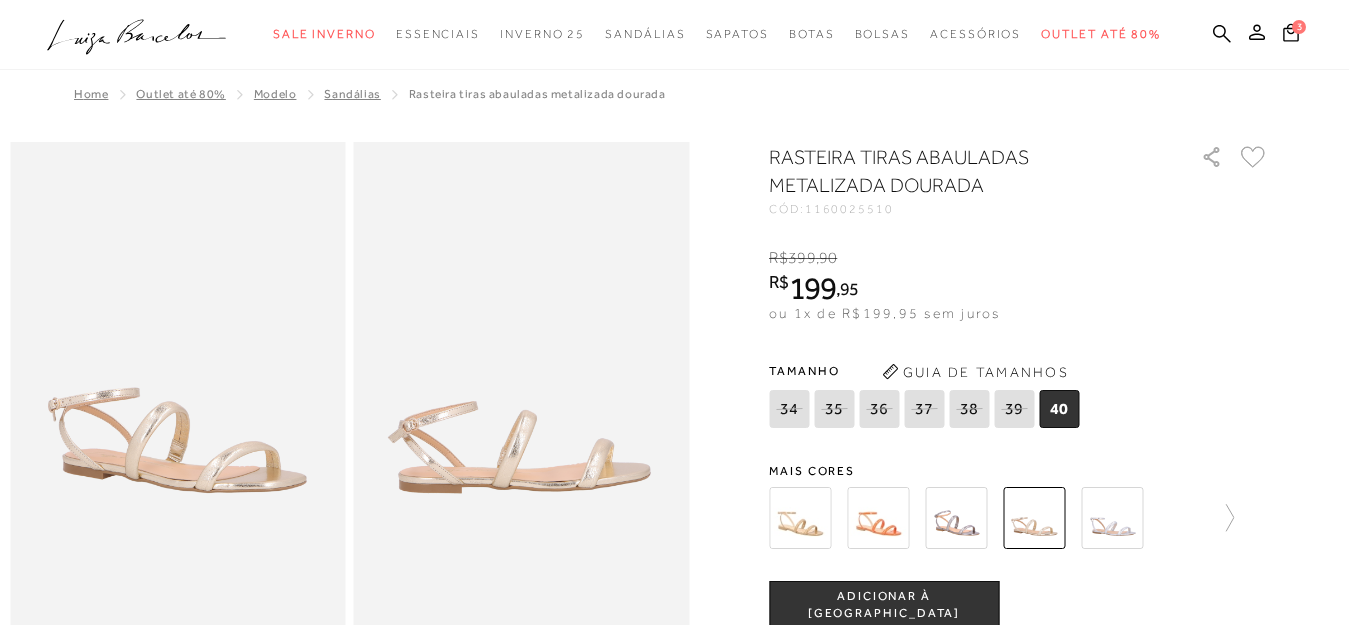 click at bounding box center (956, 518) 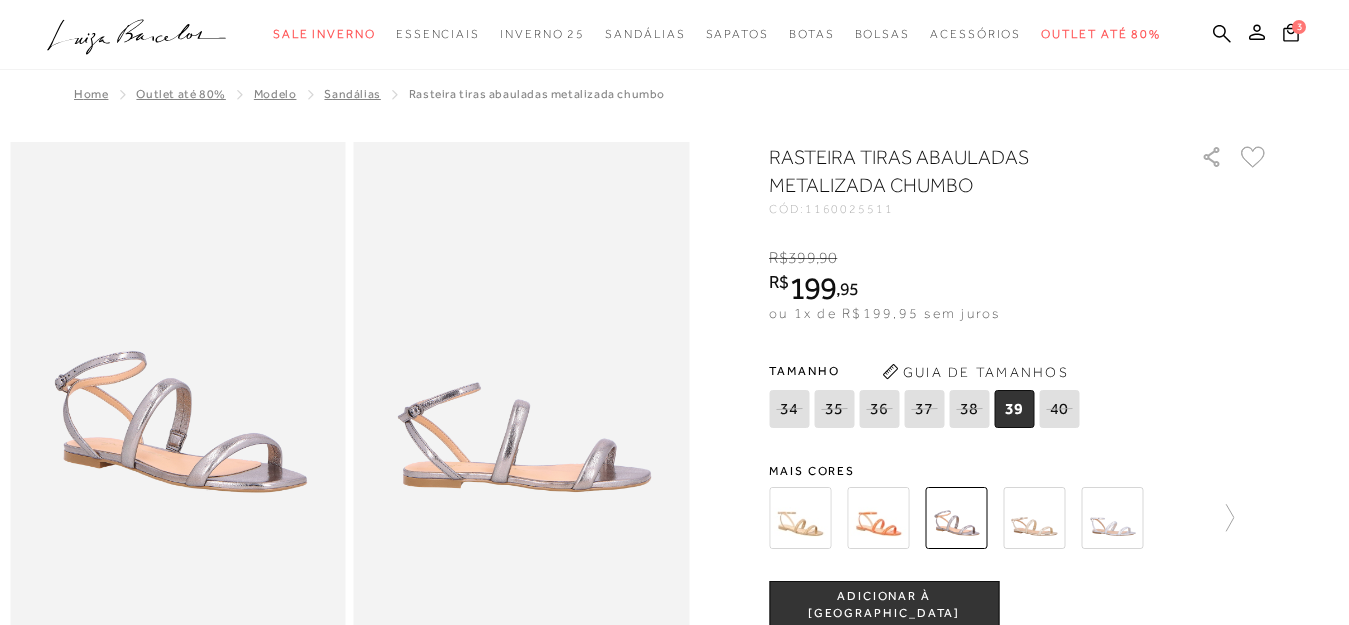 scroll, scrollTop: 0, scrollLeft: 0, axis: both 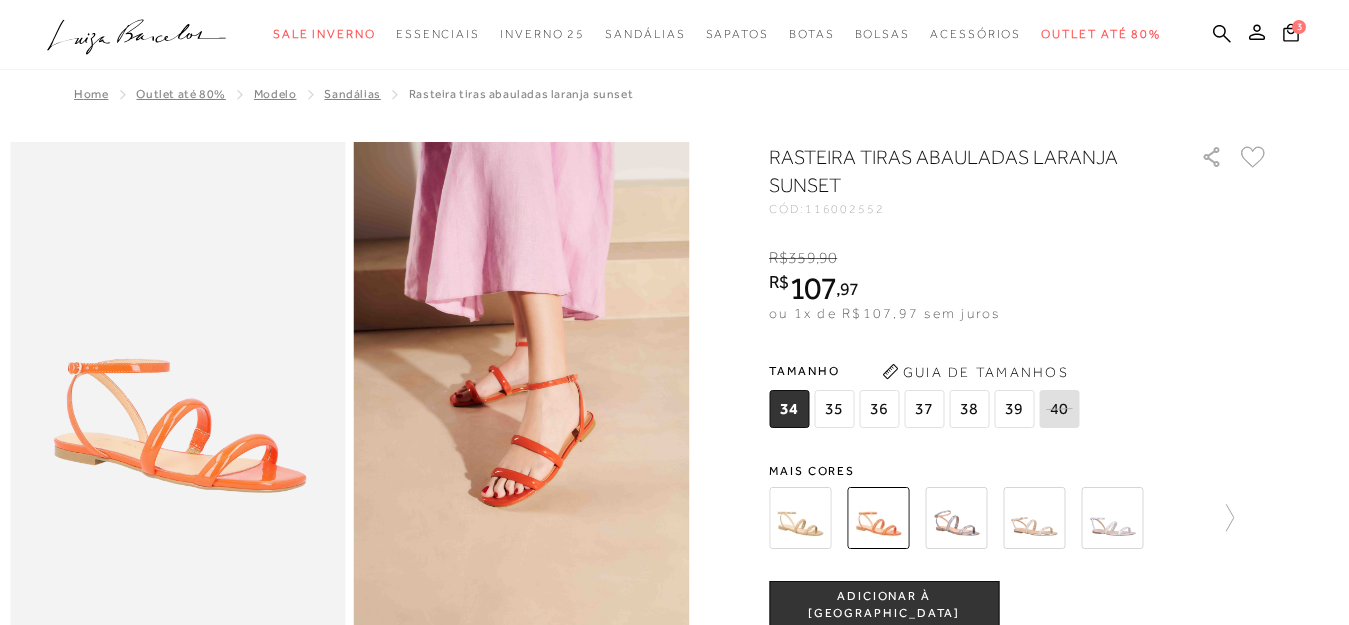 click at bounding box center [800, 518] 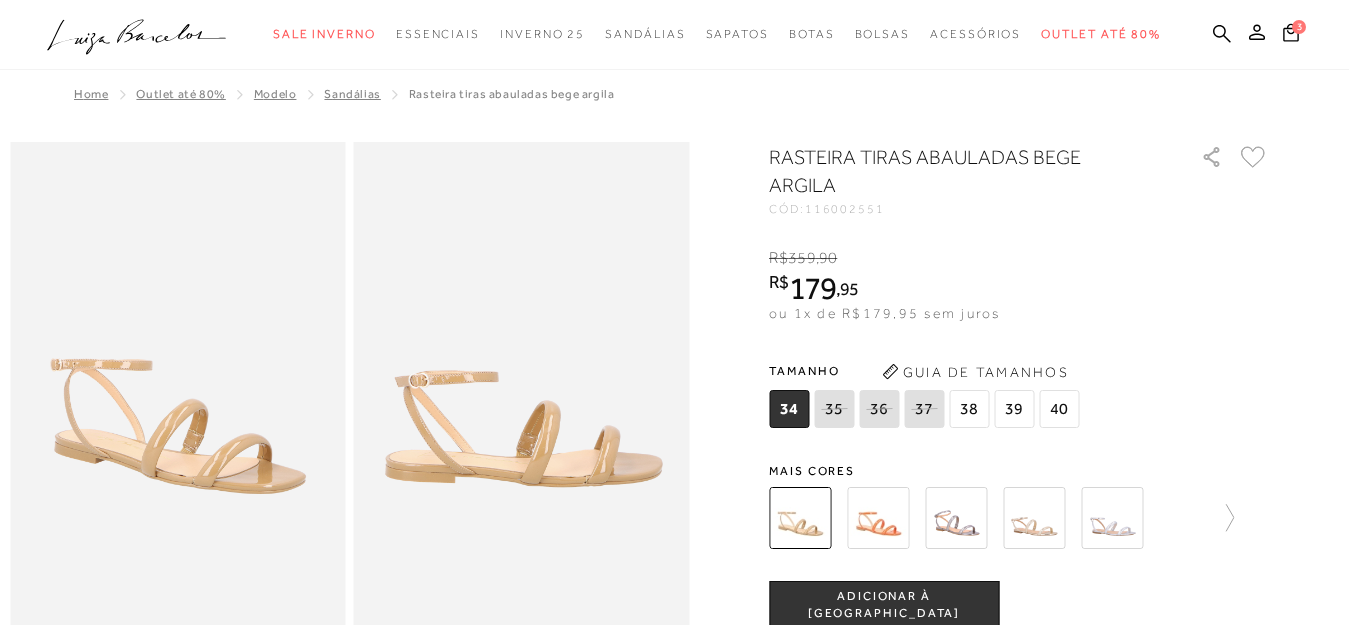 scroll, scrollTop: 0, scrollLeft: 0, axis: both 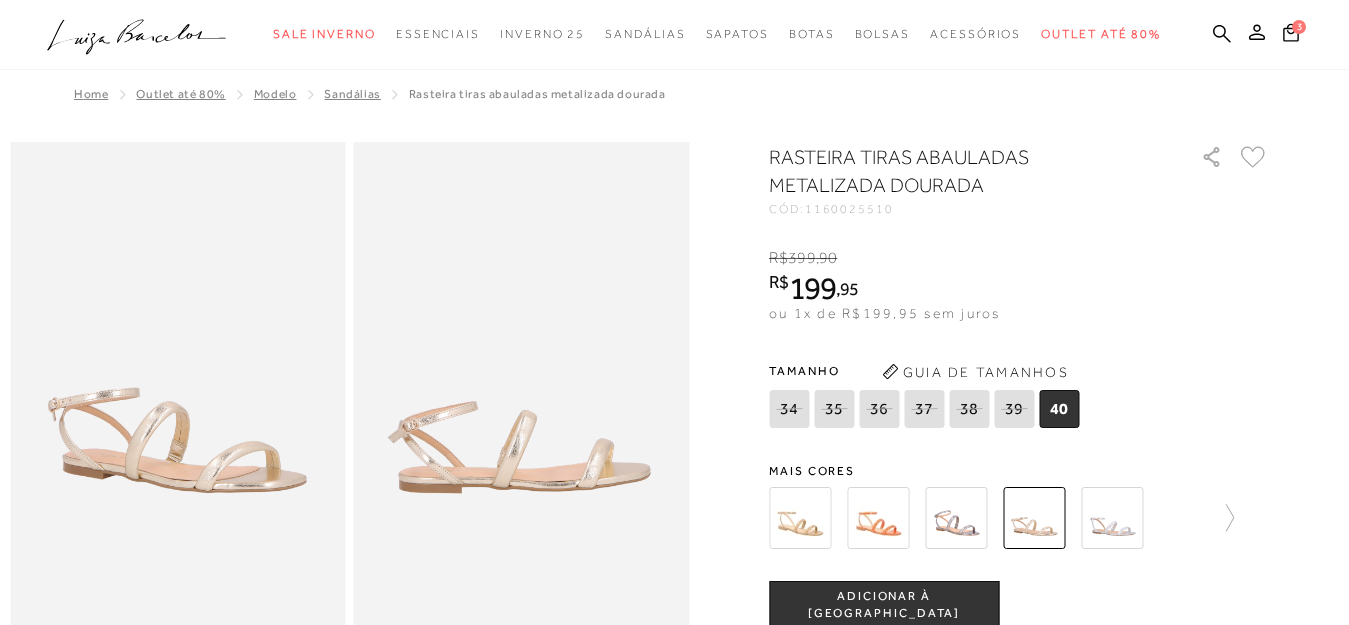 click at bounding box center (1112, 518) 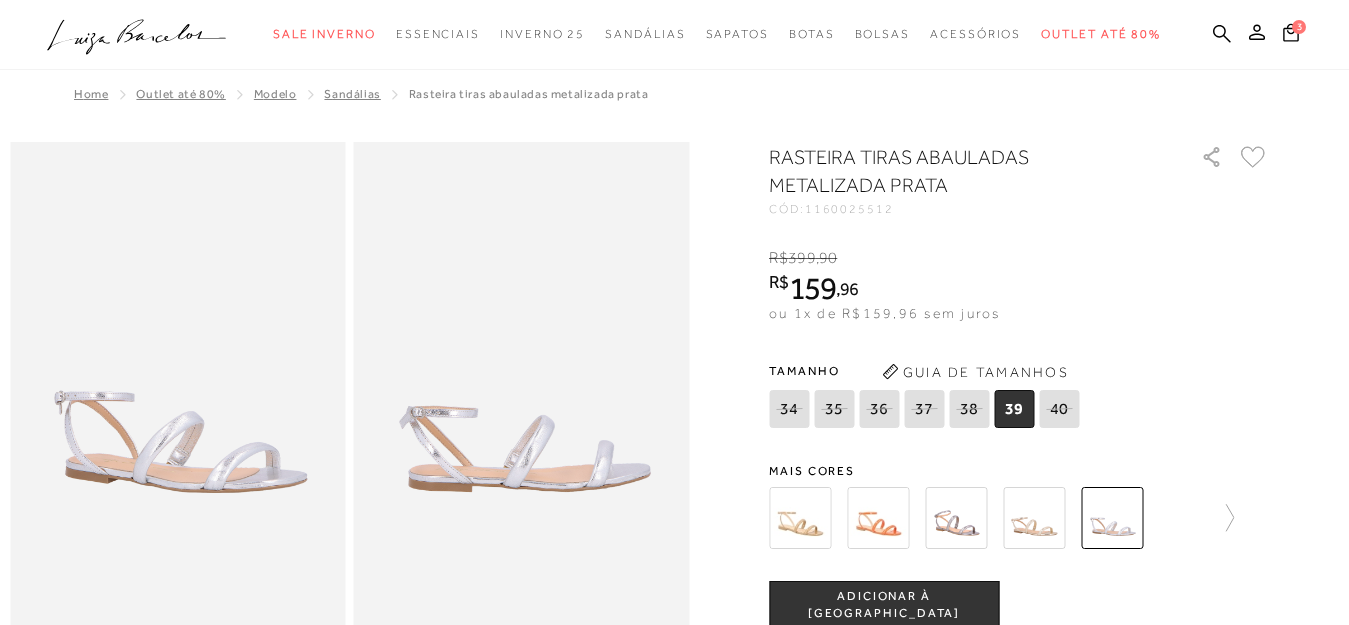 scroll, scrollTop: 0, scrollLeft: 0, axis: both 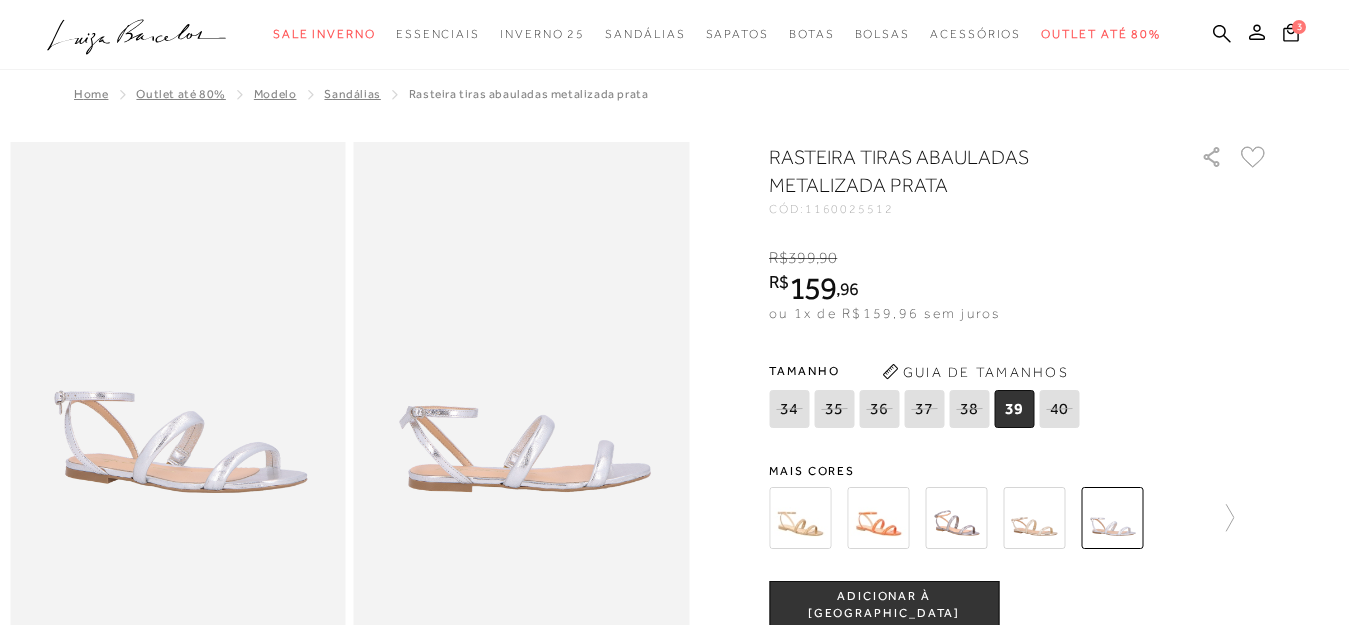 click on "ADICIONAR À [GEOGRAPHIC_DATA]" at bounding box center (884, 605) 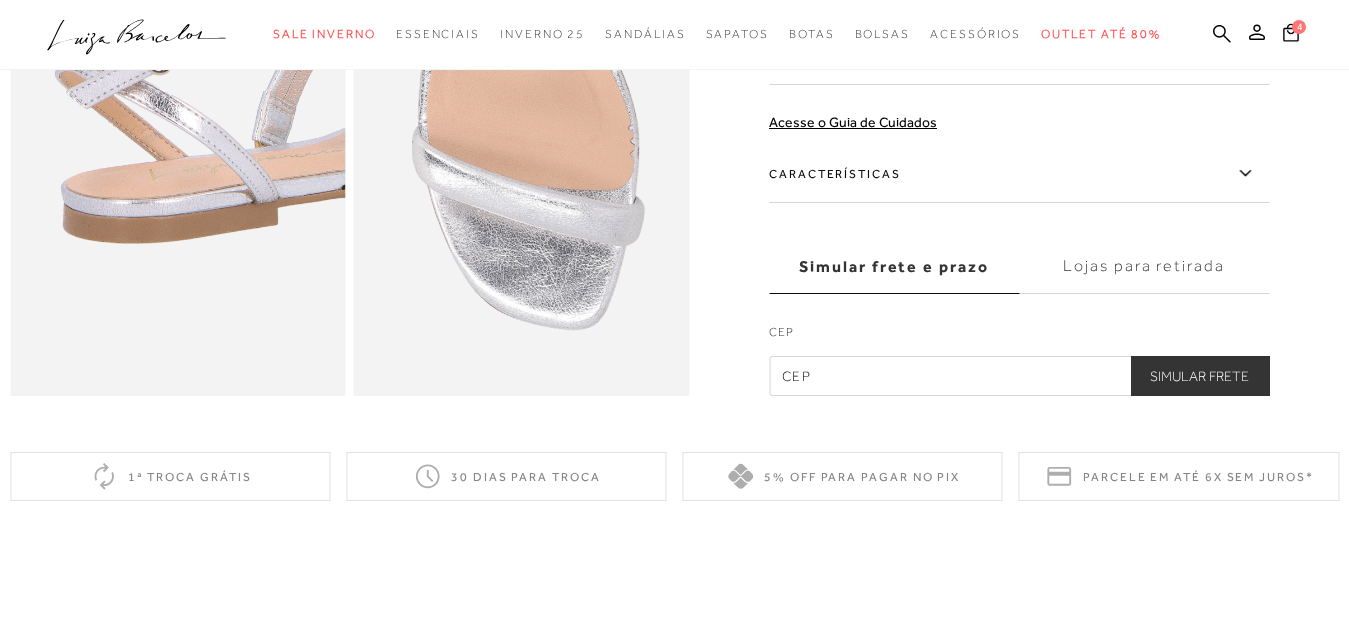 scroll, scrollTop: 1000, scrollLeft: 0, axis: vertical 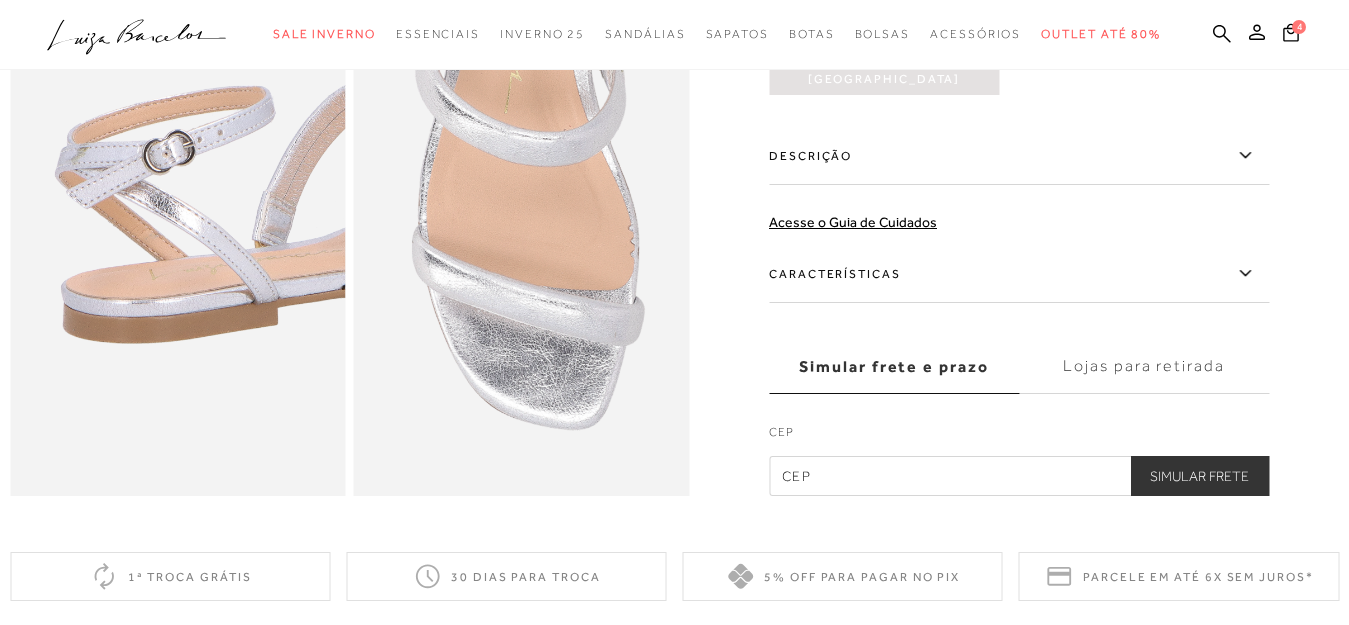 click at bounding box center (1019, 476) 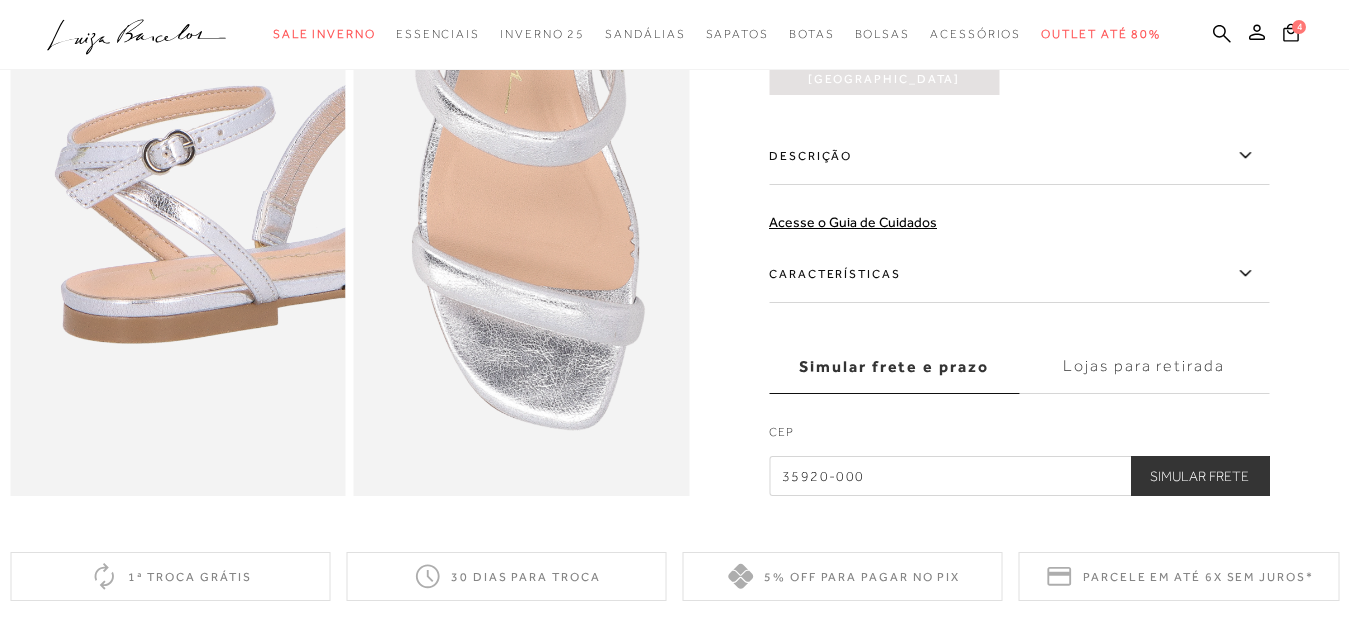 type on "35920-000" 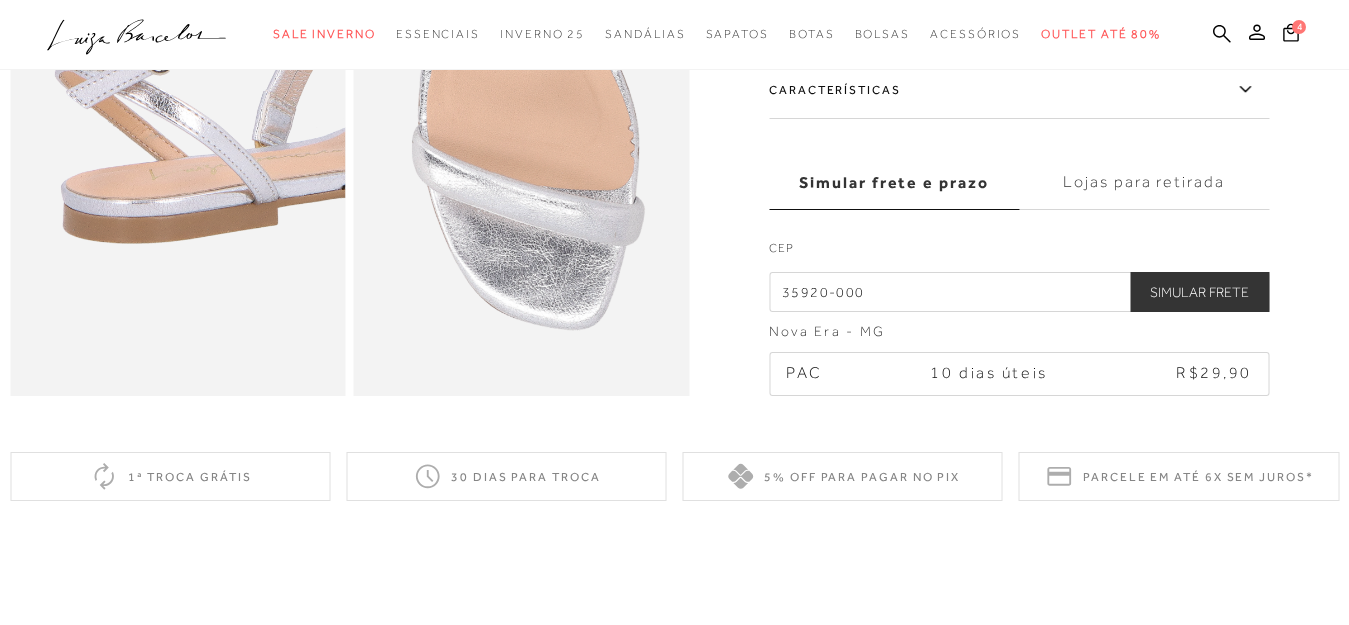 scroll, scrollTop: 1200, scrollLeft: 0, axis: vertical 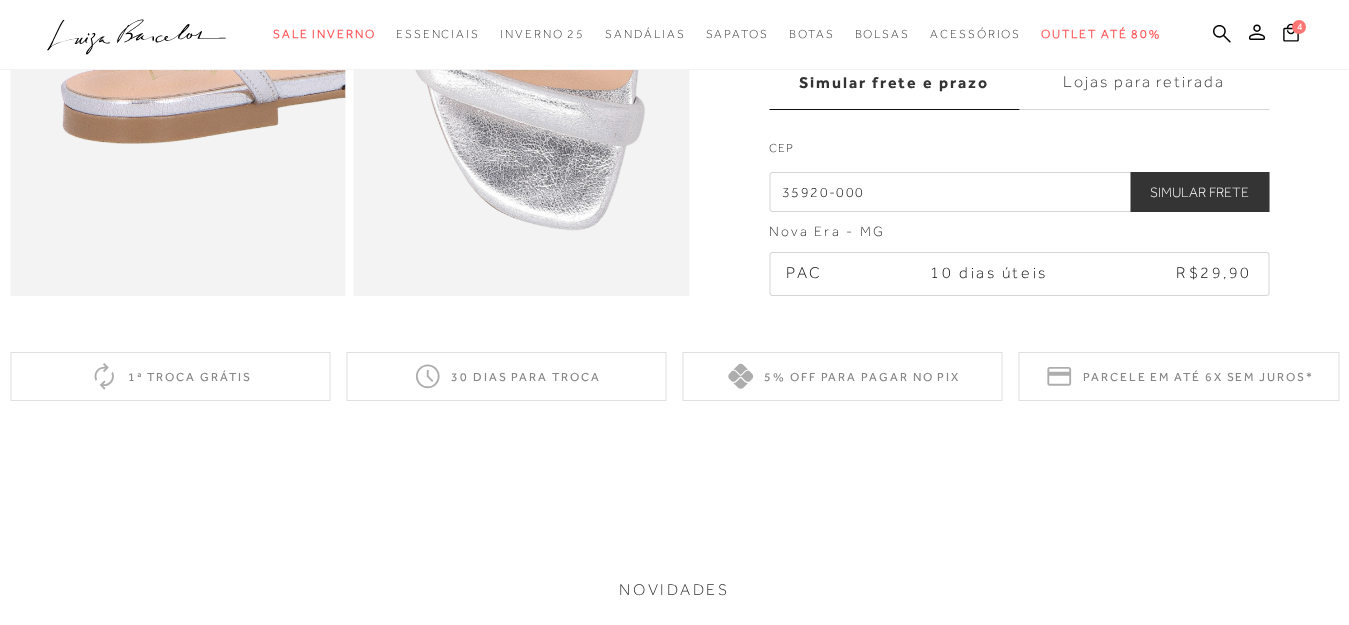 click on "5% off para pagar no PIX" at bounding box center (843, 376) 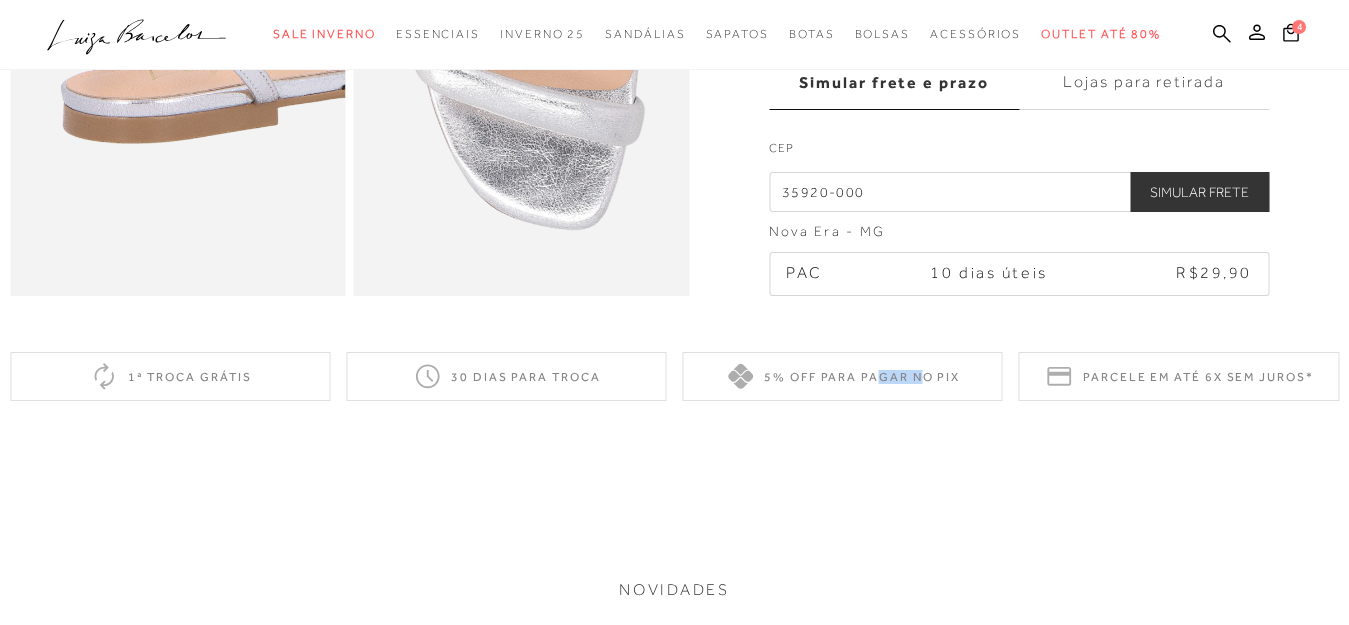 click on "5% off para pagar no PIX" at bounding box center (843, 376) 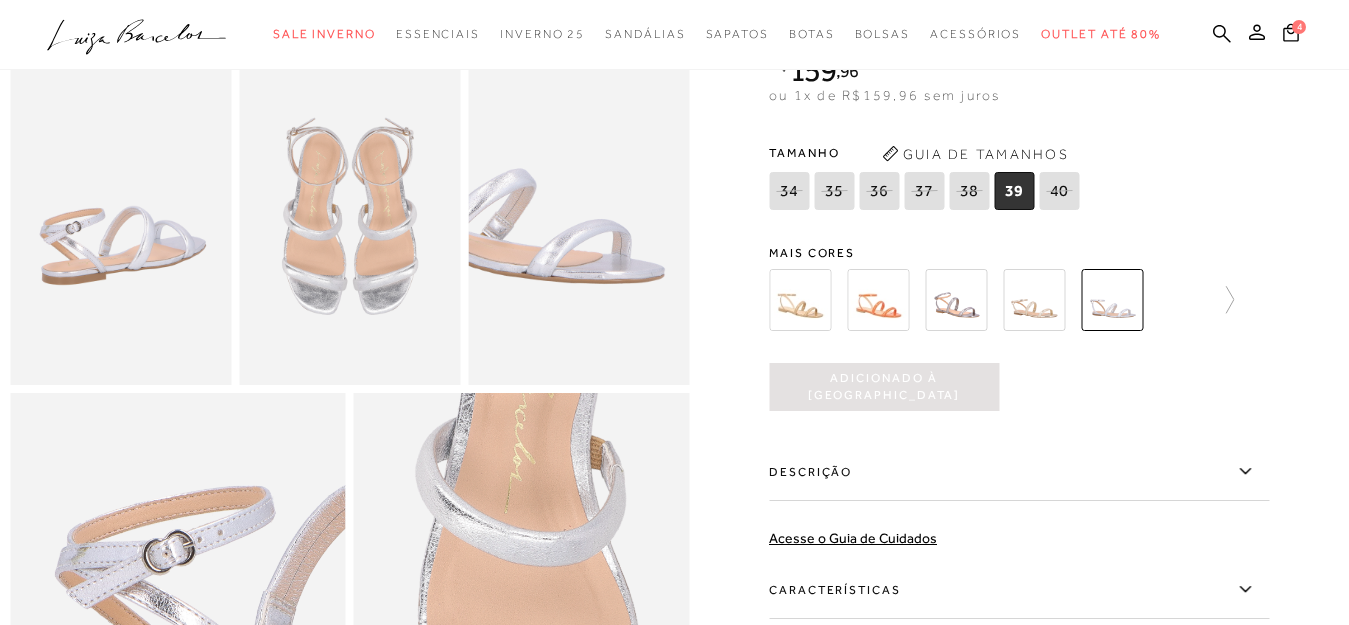 scroll, scrollTop: 700, scrollLeft: 0, axis: vertical 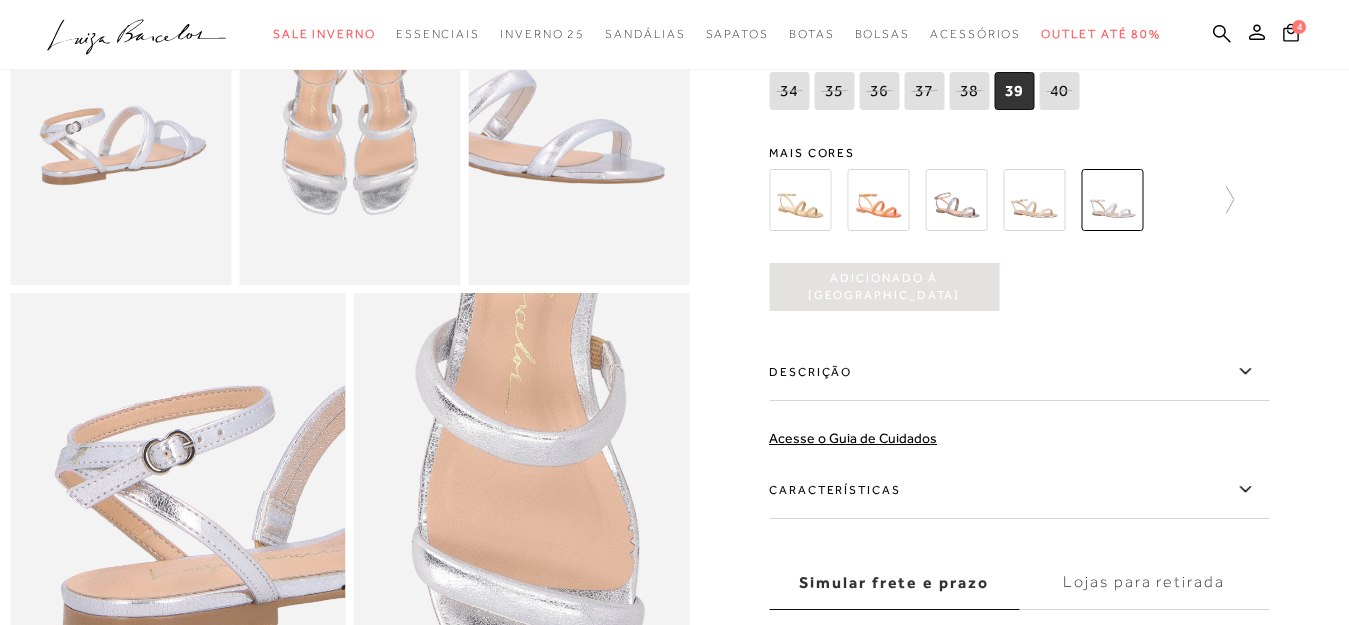 click on "Características" at bounding box center (1019, 490) 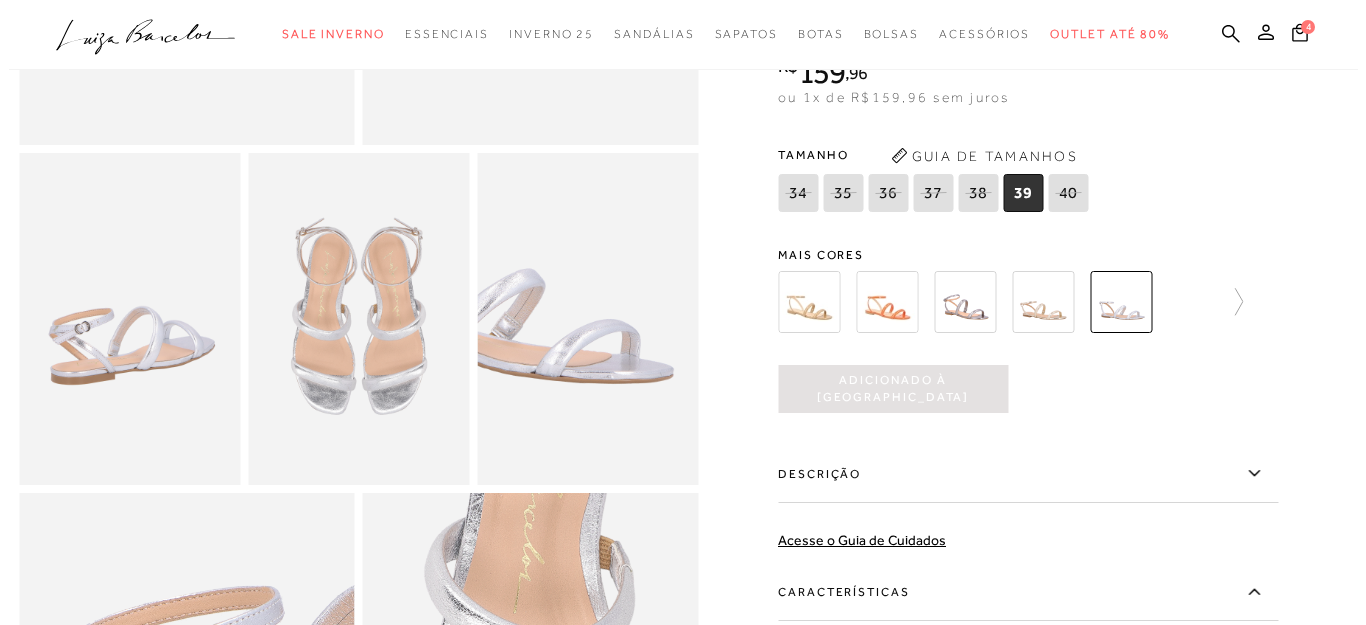 scroll, scrollTop: 300, scrollLeft: 0, axis: vertical 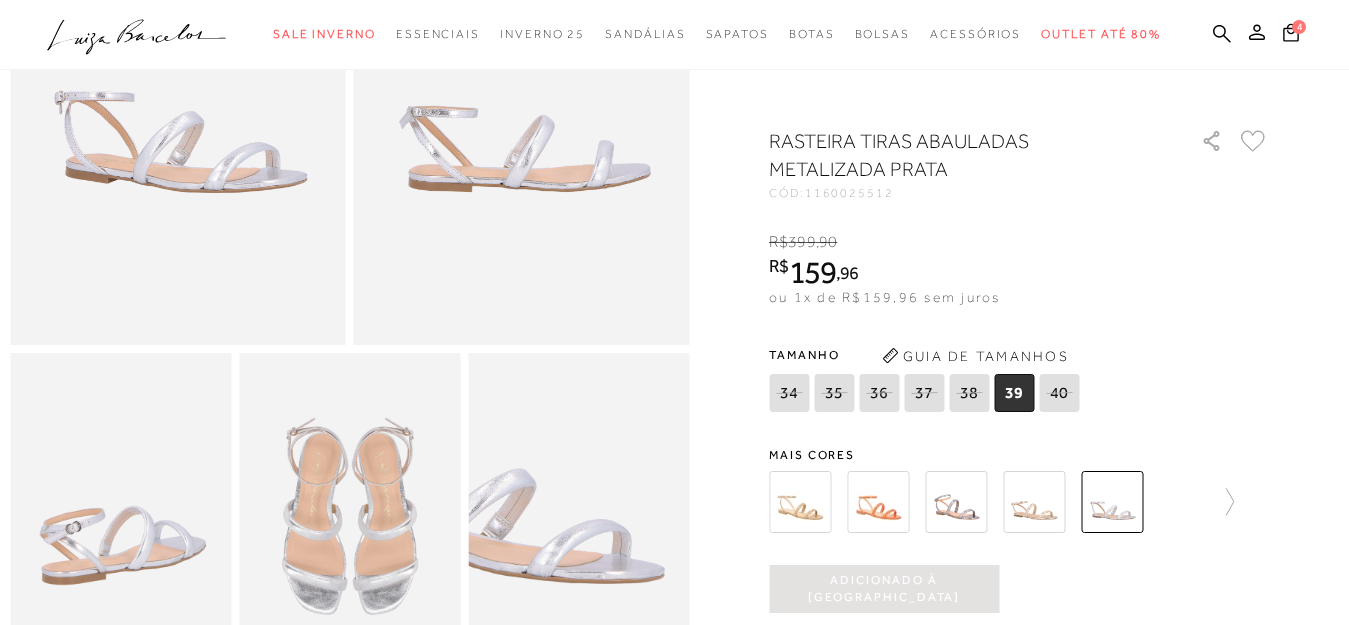 click on "Guia de Tamanhos" at bounding box center (975, 356) 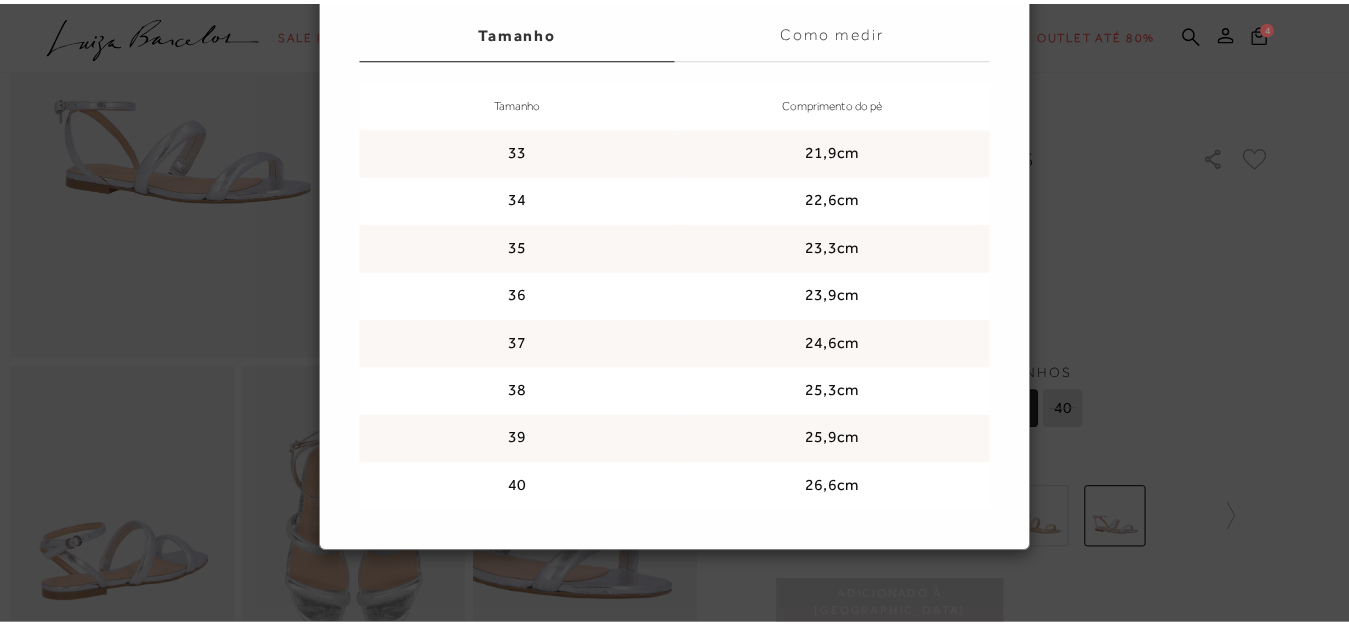scroll, scrollTop: 0, scrollLeft: 0, axis: both 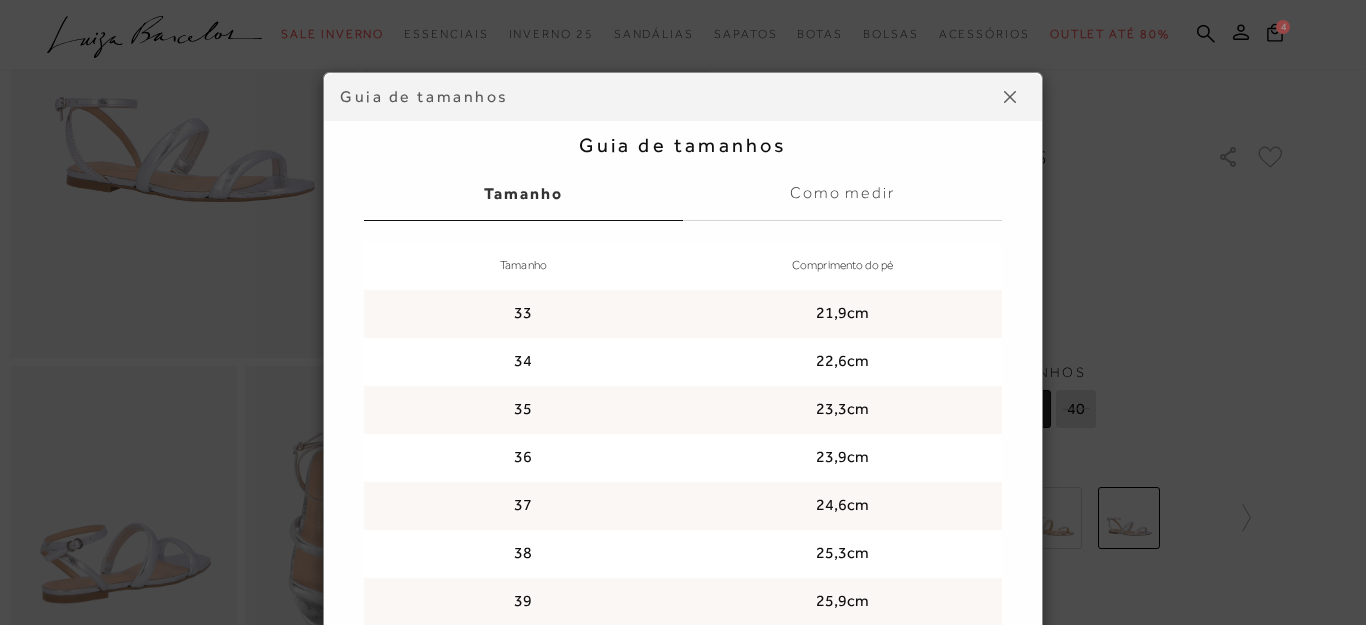 click at bounding box center (1010, 97) 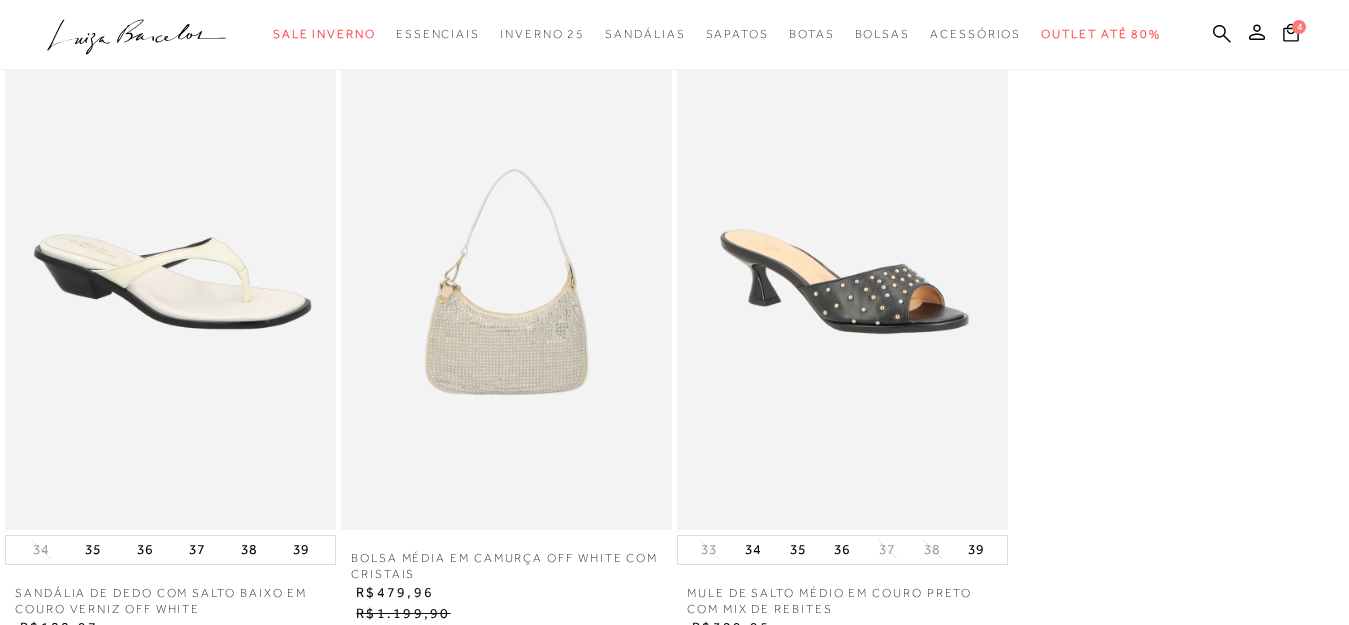 scroll, scrollTop: 1900, scrollLeft: 0, axis: vertical 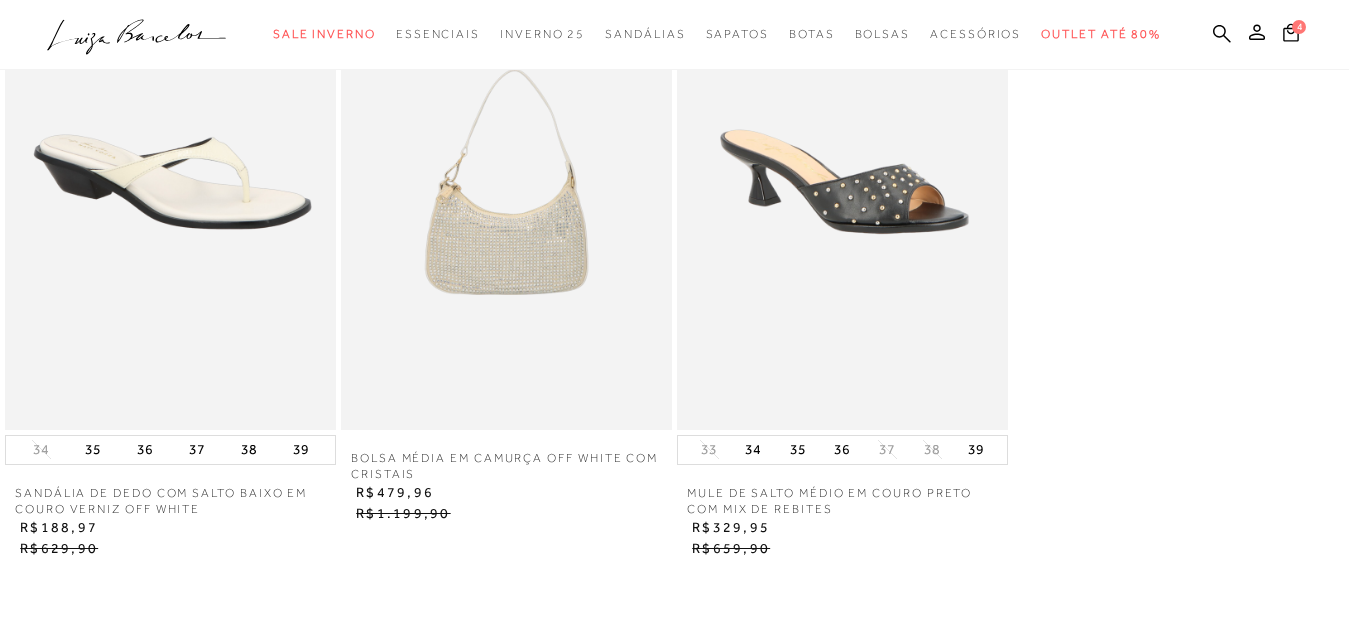click at bounding box center (506, 181) 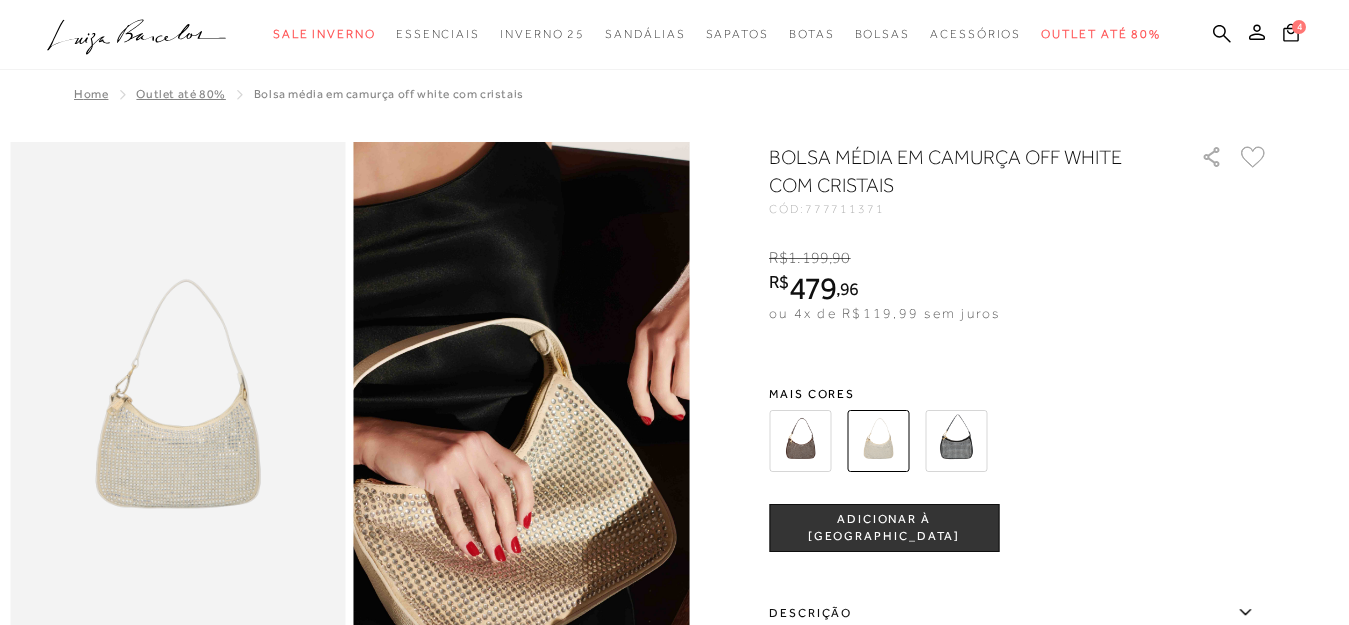 scroll, scrollTop: 0, scrollLeft: 0, axis: both 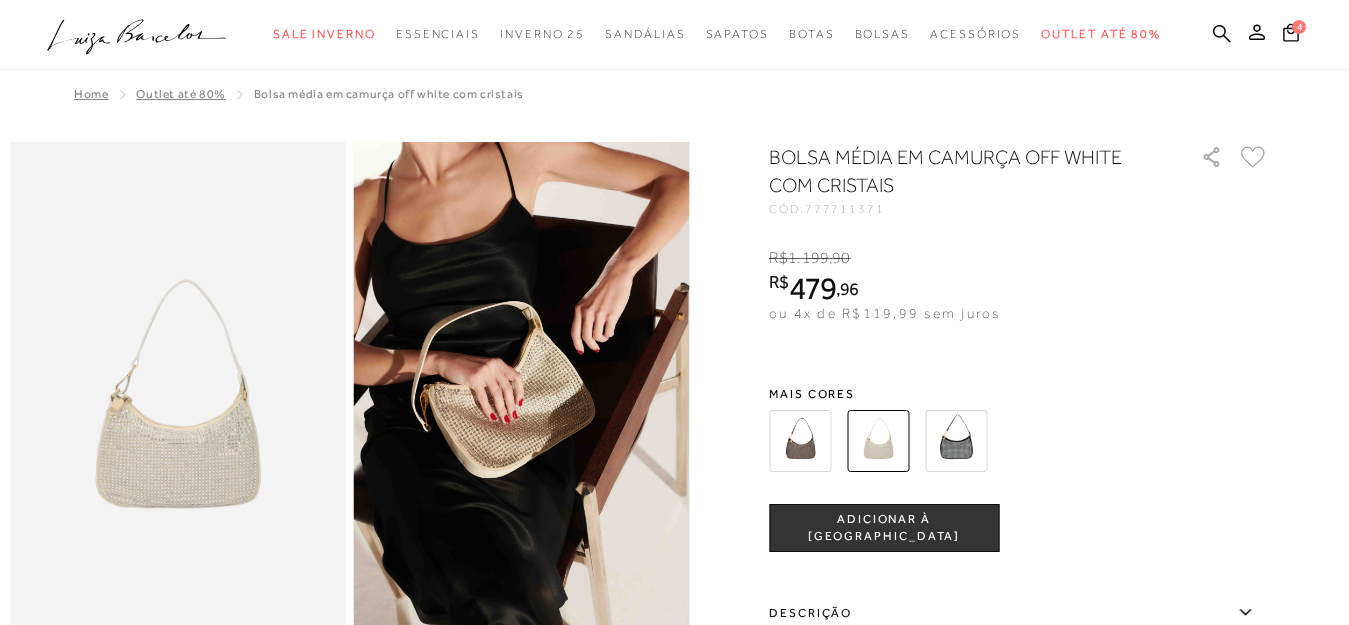 click at bounding box center [800, 441] 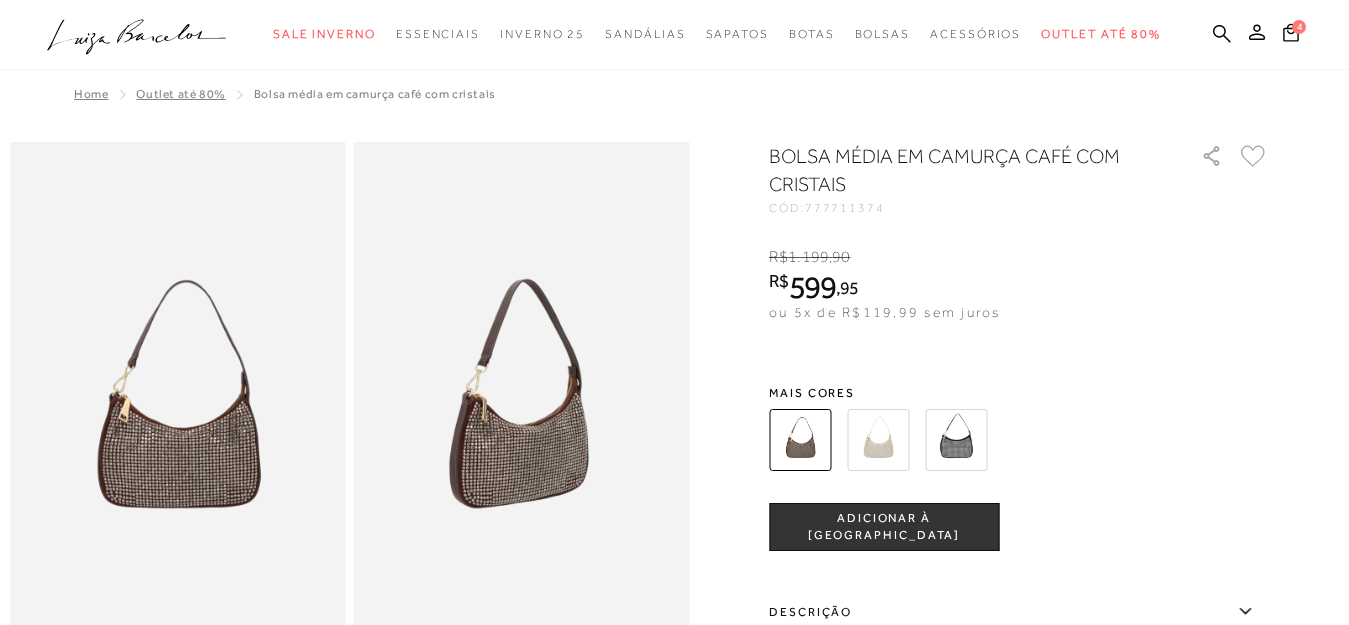 scroll, scrollTop: 0, scrollLeft: 0, axis: both 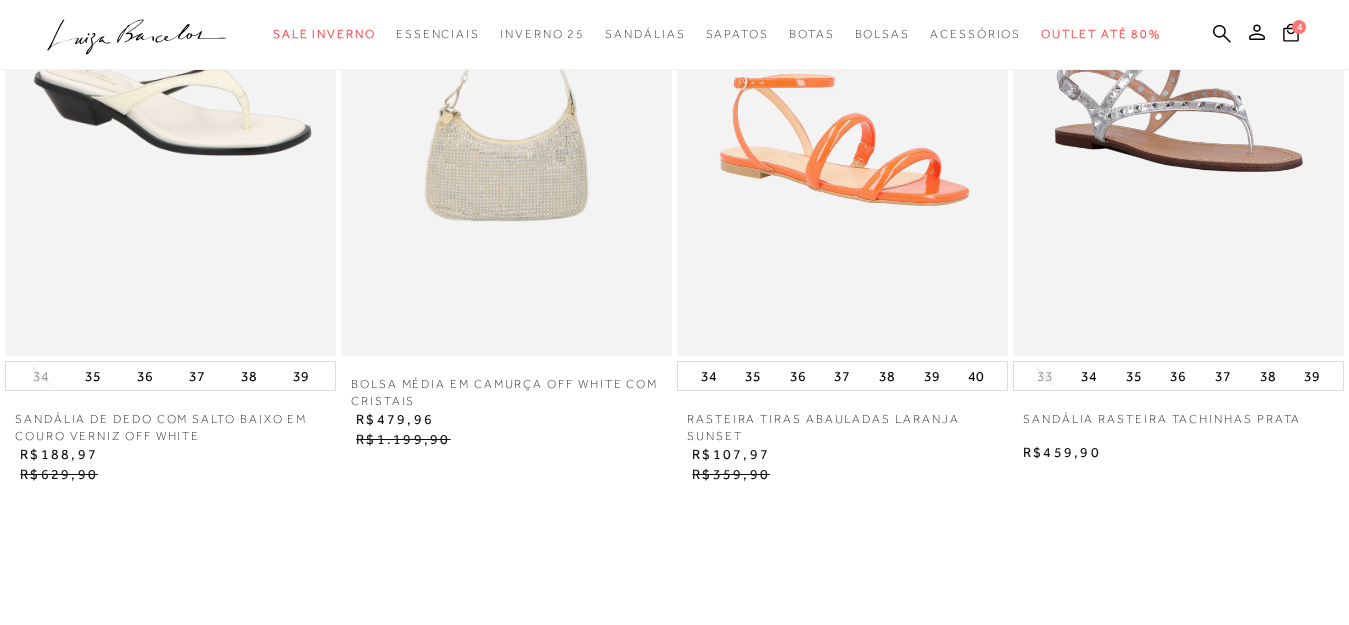 click at bounding box center (842, 108) 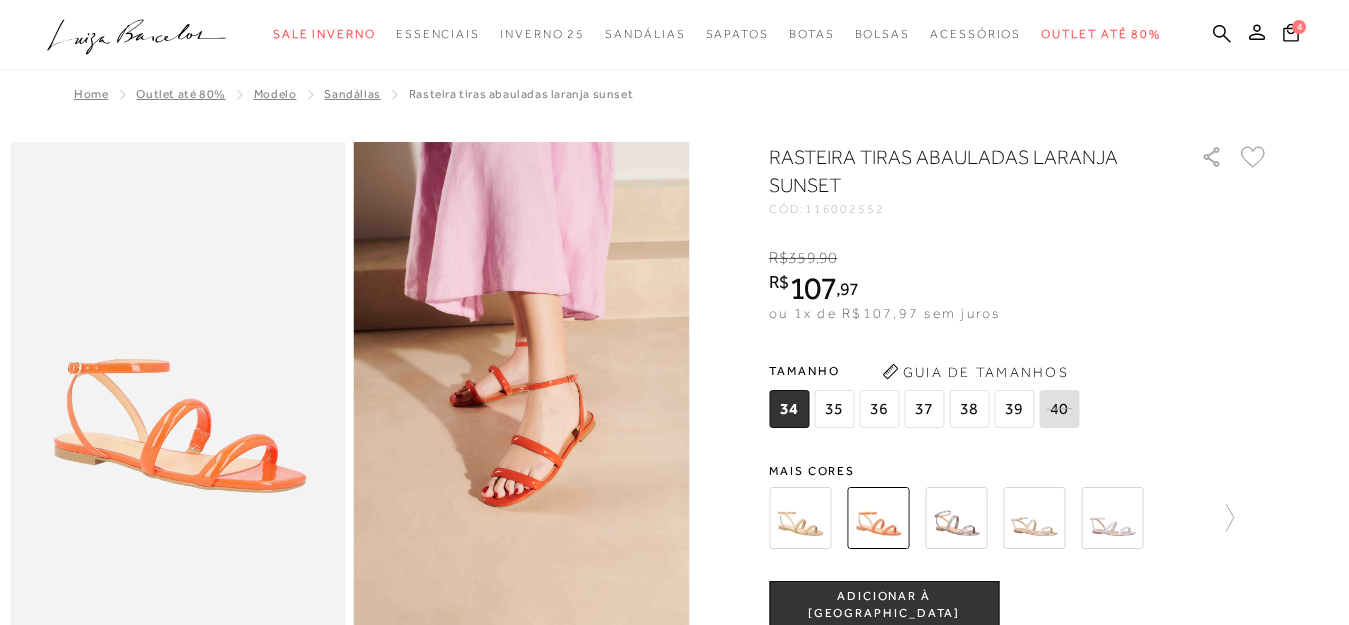 scroll, scrollTop: 0, scrollLeft: 0, axis: both 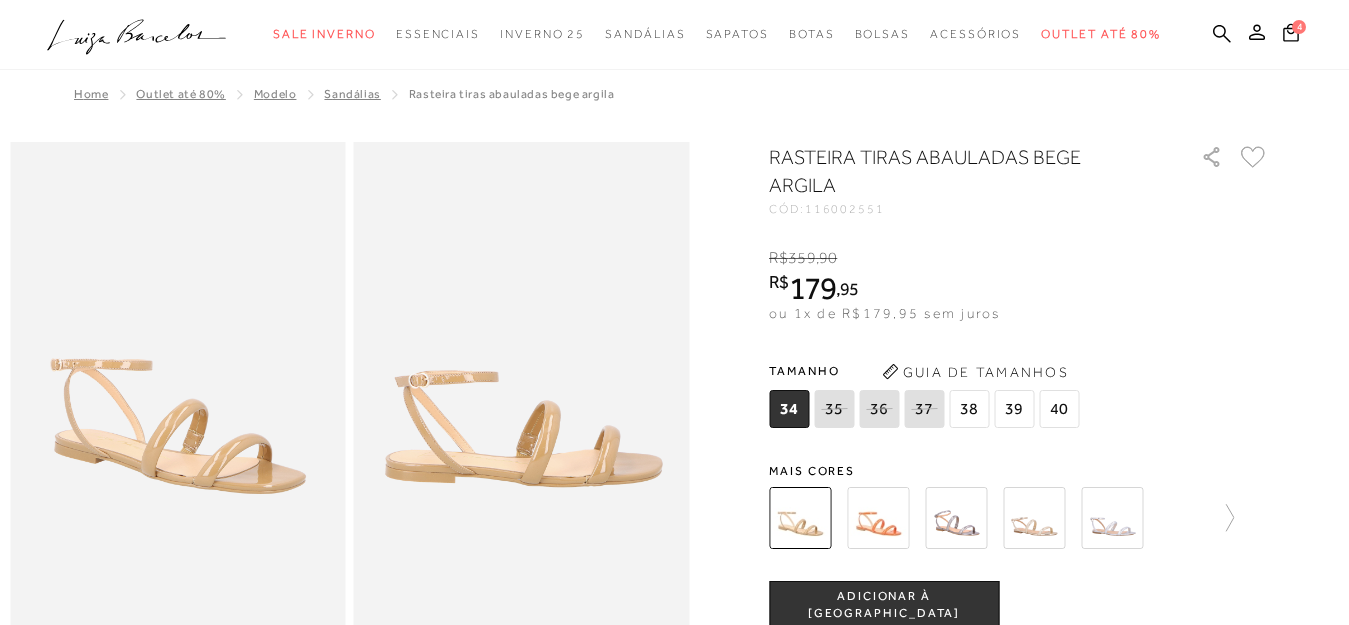 click at bounding box center [1112, 518] 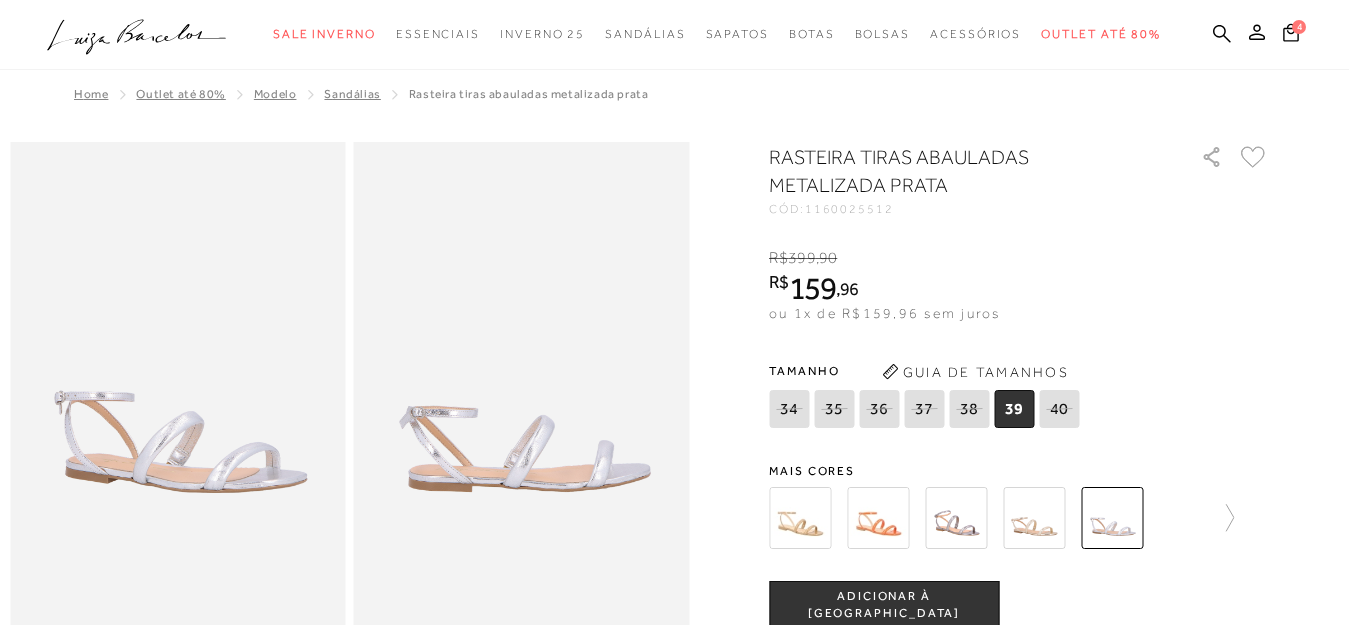 scroll, scrollTop: 0, scrollLeft: 0, axis: both 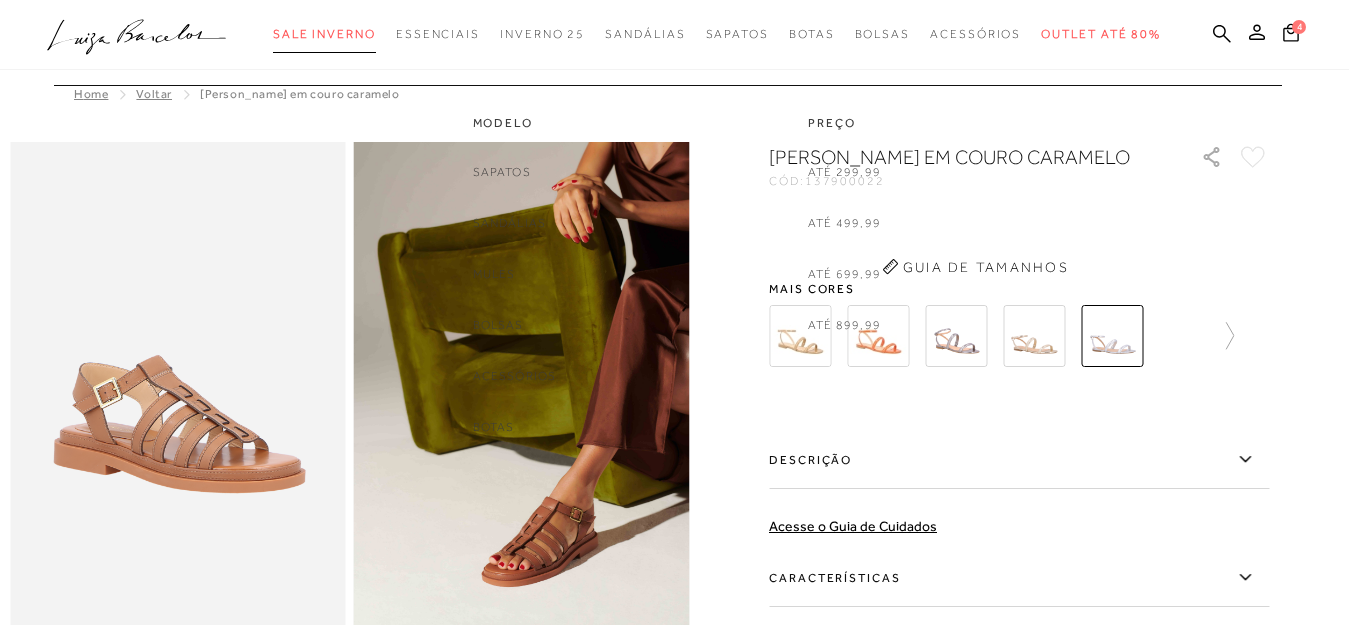 click on "Sale Inverno" at bounding box center (324, 34) 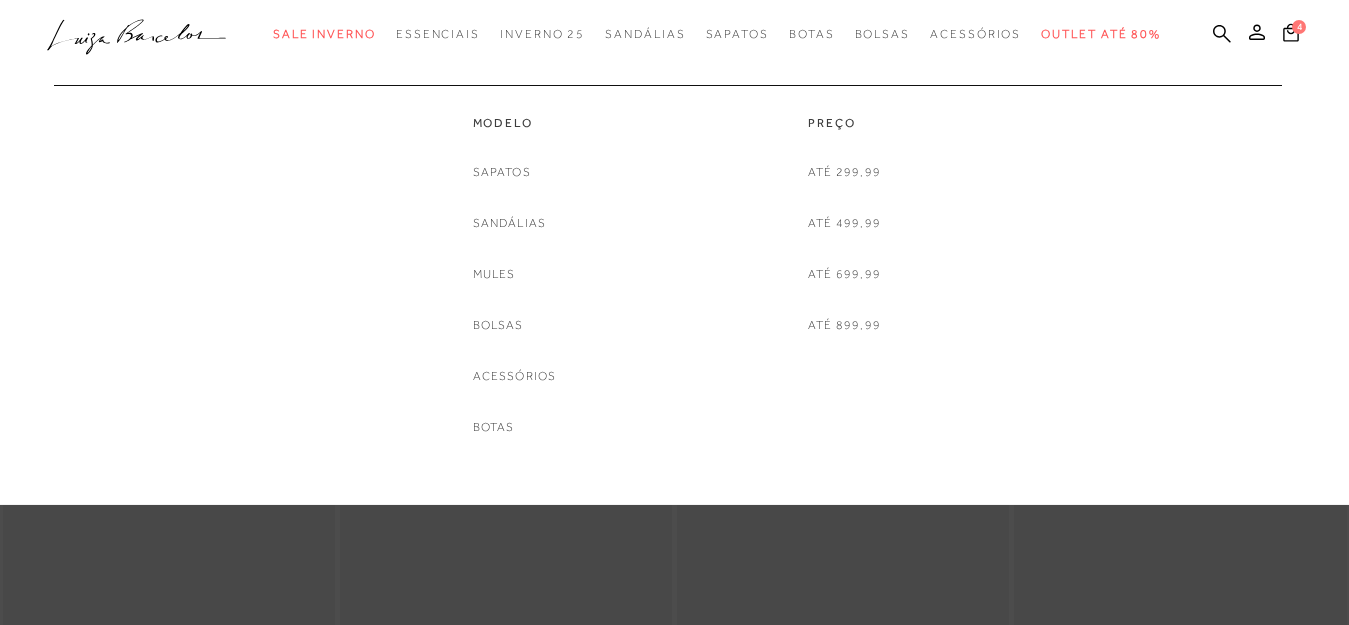 scroll, scrollTop: 600, scrollLeft: 0, axis: vertical 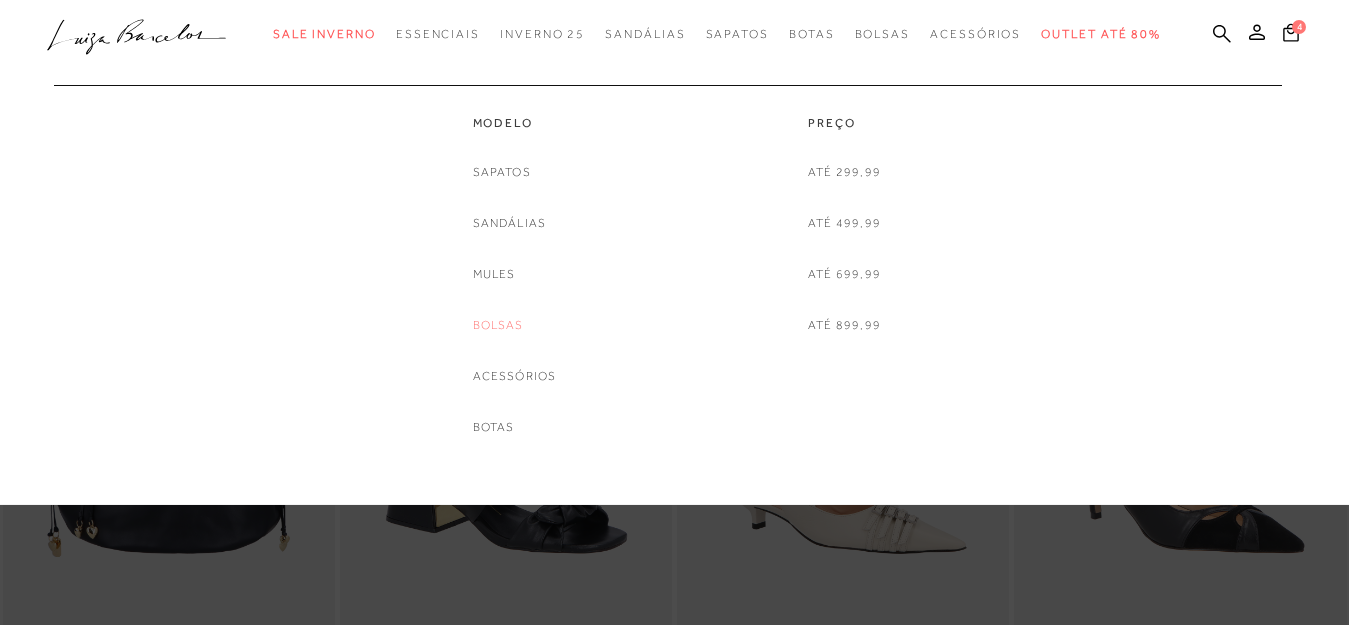 click on "Bolsas" at bounding box center [498, 325] 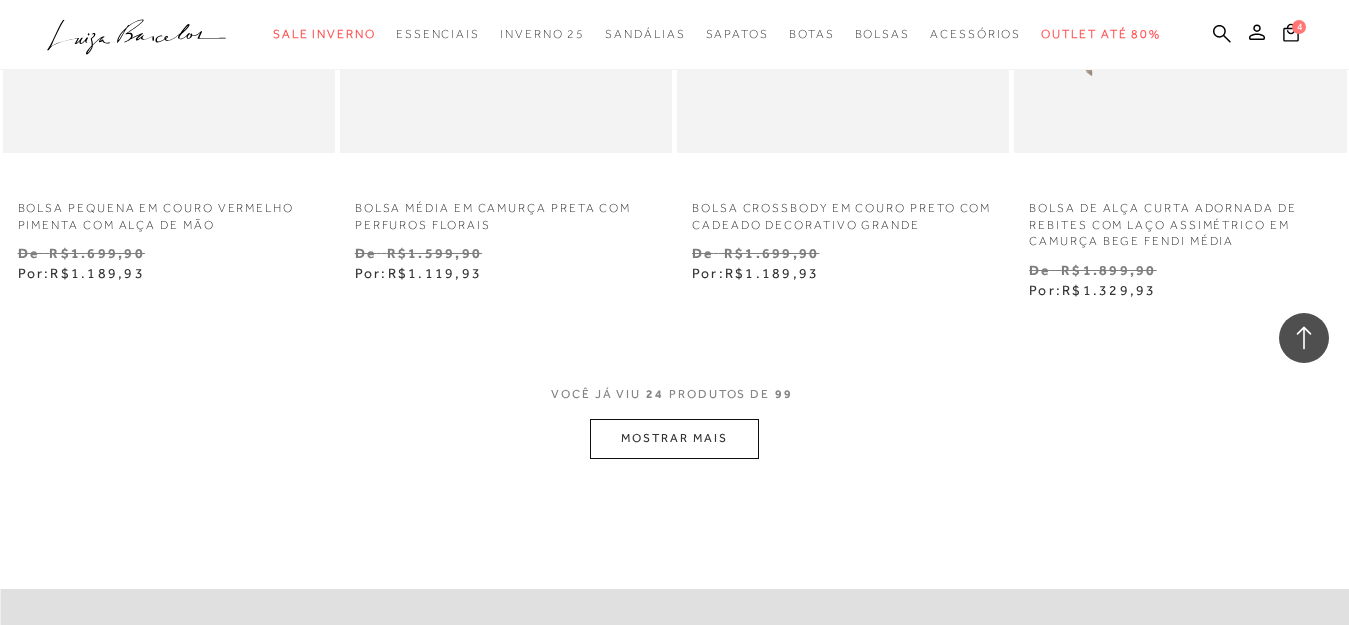 scroll, scrollTop: 3900, scrollLeft: 0, axis: vertical 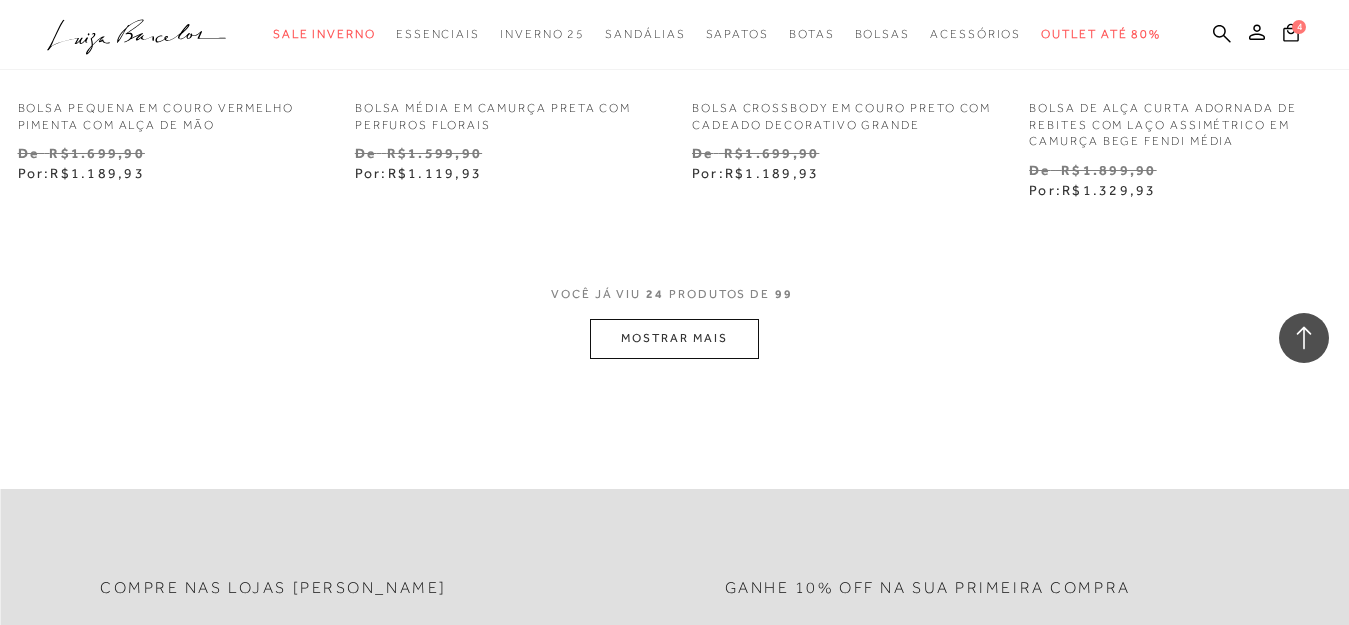 click on "MOSTRAR MAIS" at bounding box center [674, 338] 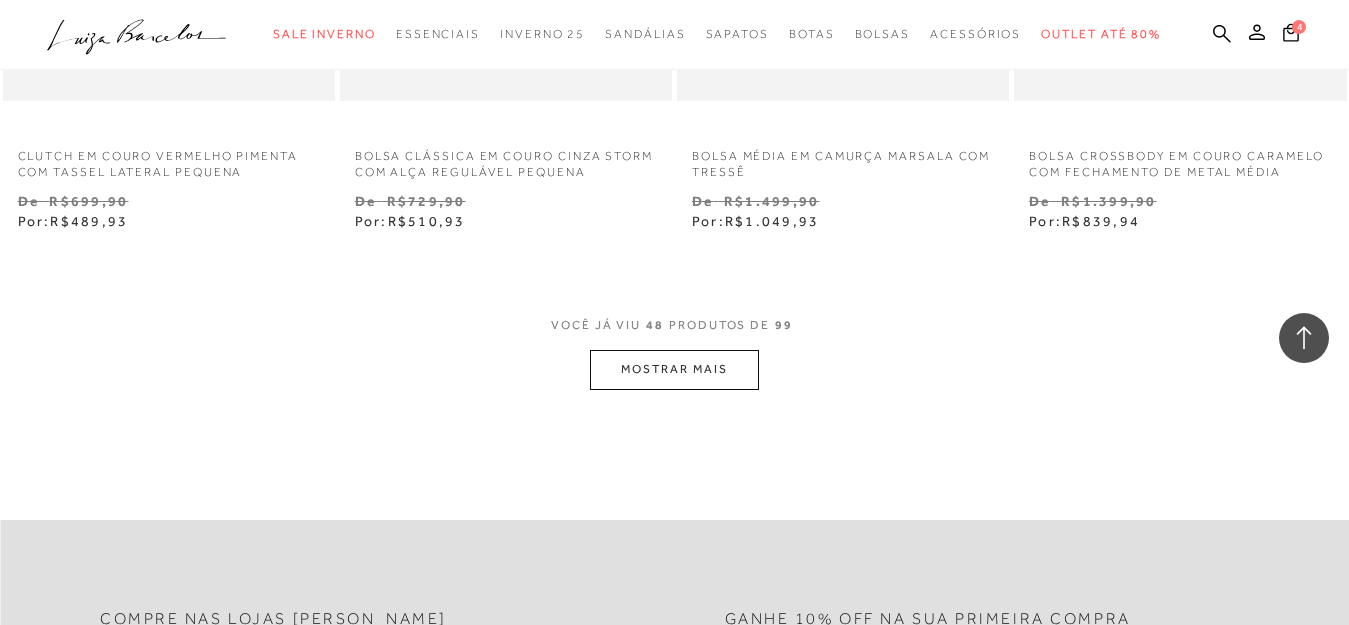 scroll, scrollTop: 7900, scrollLeft: 0, axis: vertical 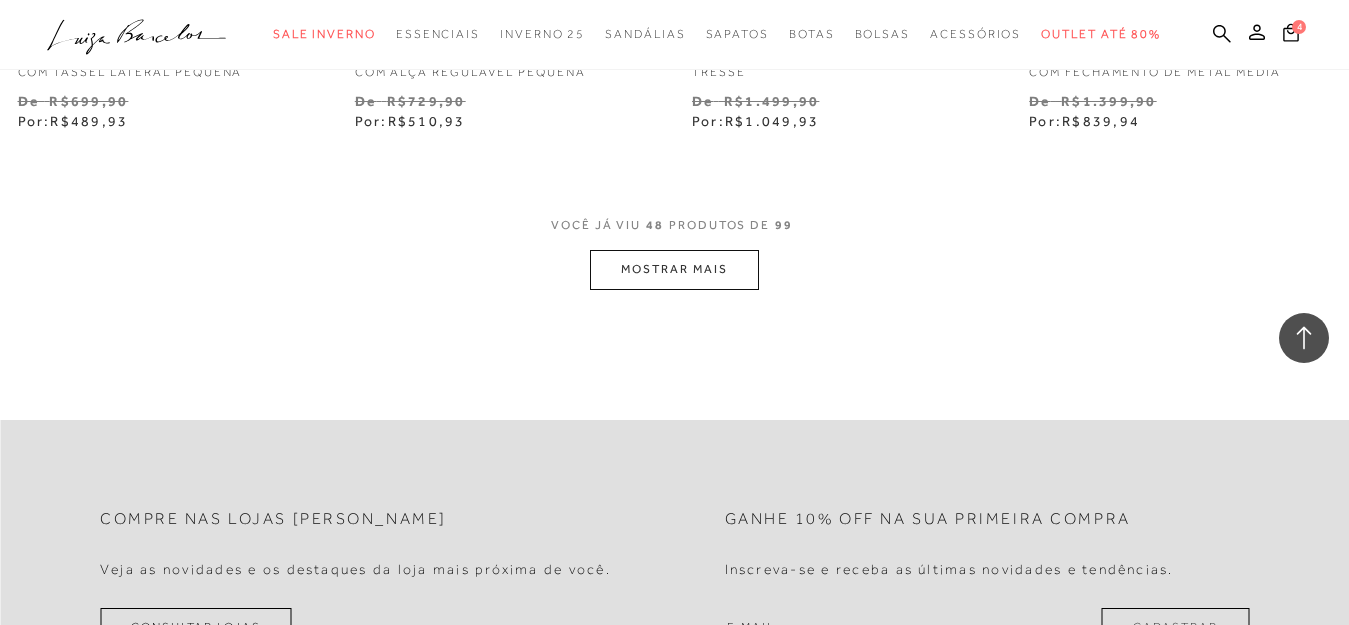 click on "MOSTRAR MAIS" at bounding box center [674, 269] 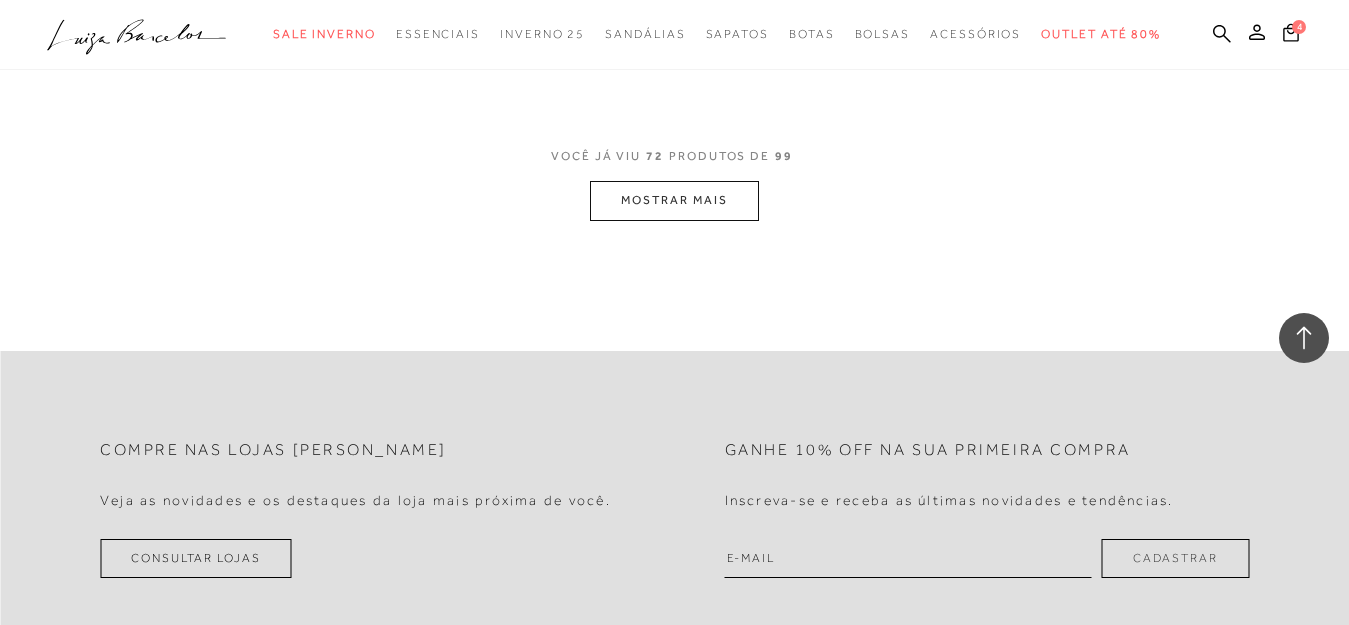 scroll, scrollTop: 11700, scrollLeft: 0, axis: vertical 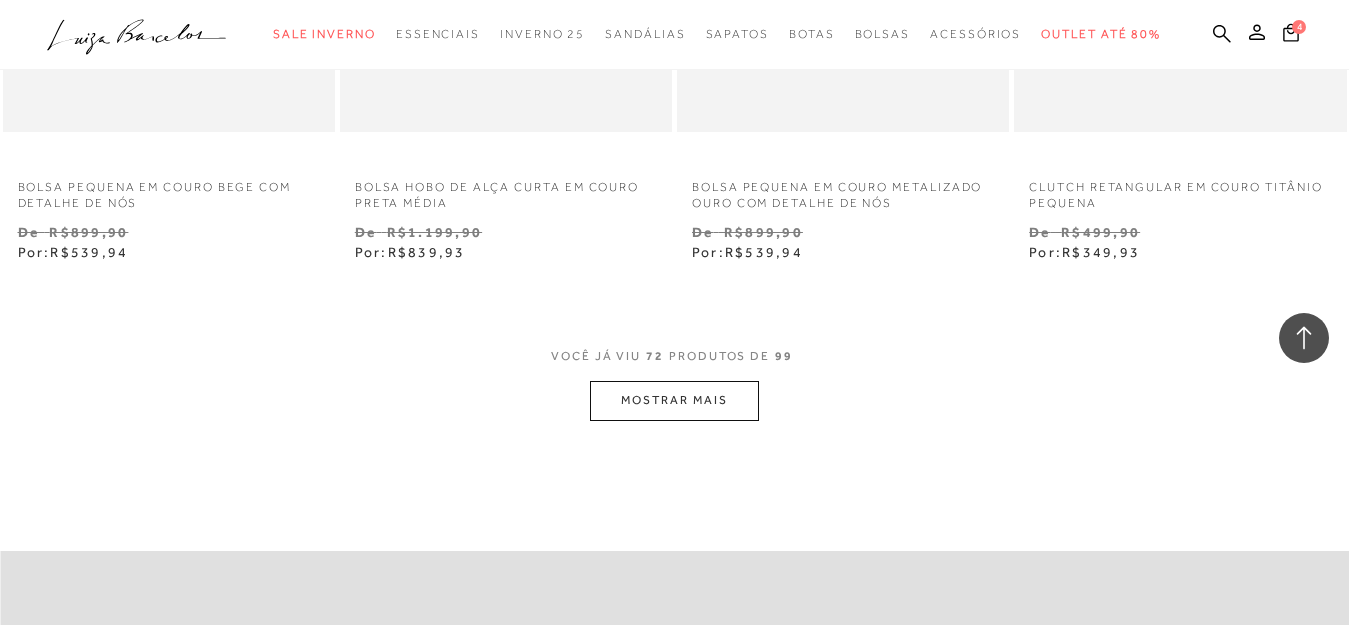 click on "MOSTRAR MAIS" at bounding box center (674, 400) 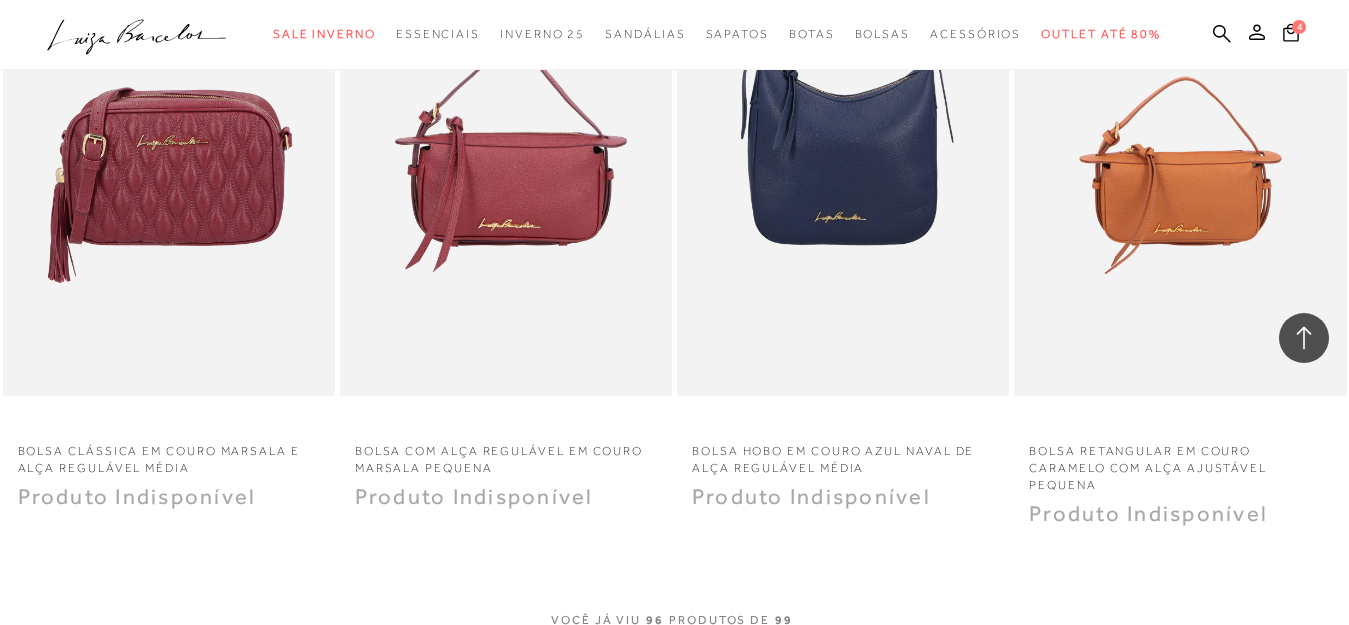 scroll, scrollTop: 14900, scrollLeft: 0, axis: vertical 